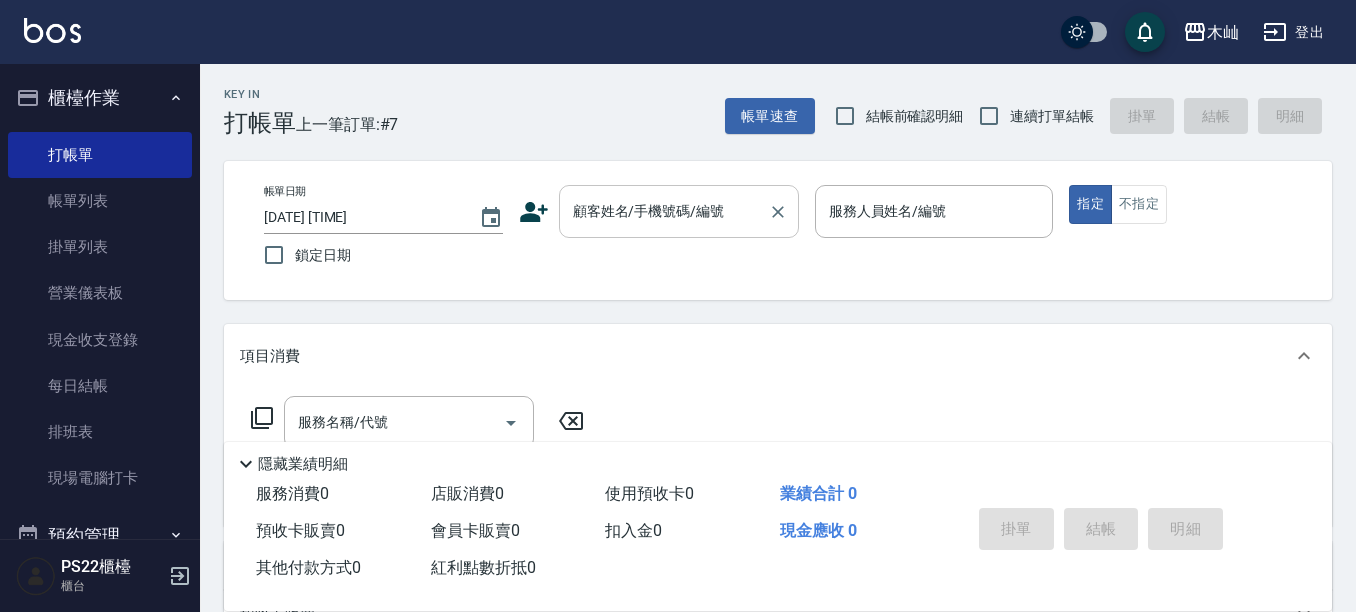 scroll, scrollTop: 0, scrollLeft: 0, axis: both 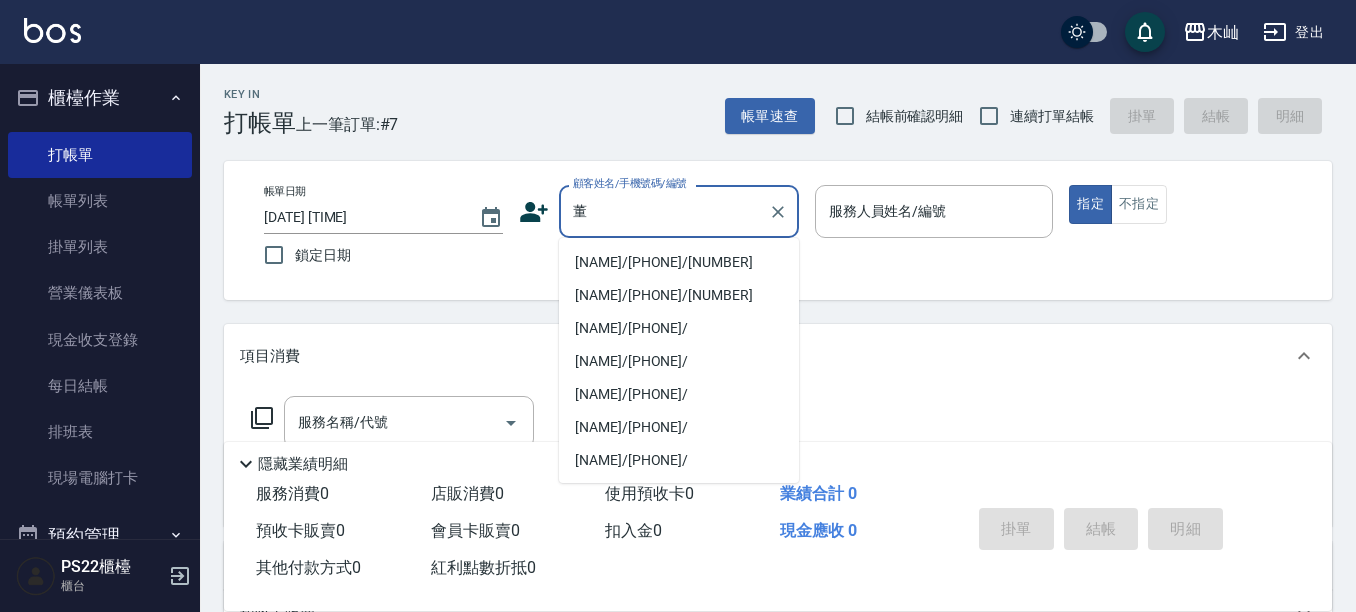 click on "[NAME]/[PHONE]/[NUMBER]" at bounding box center (679, 262) 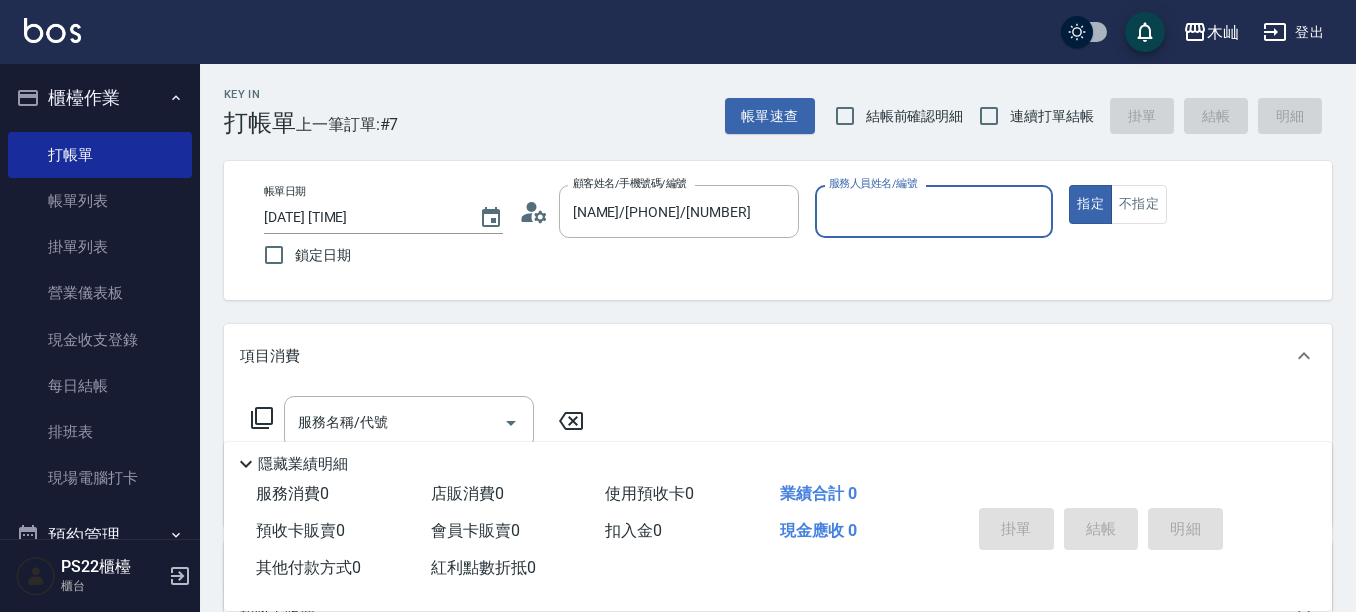 type on "[NAME]-5" 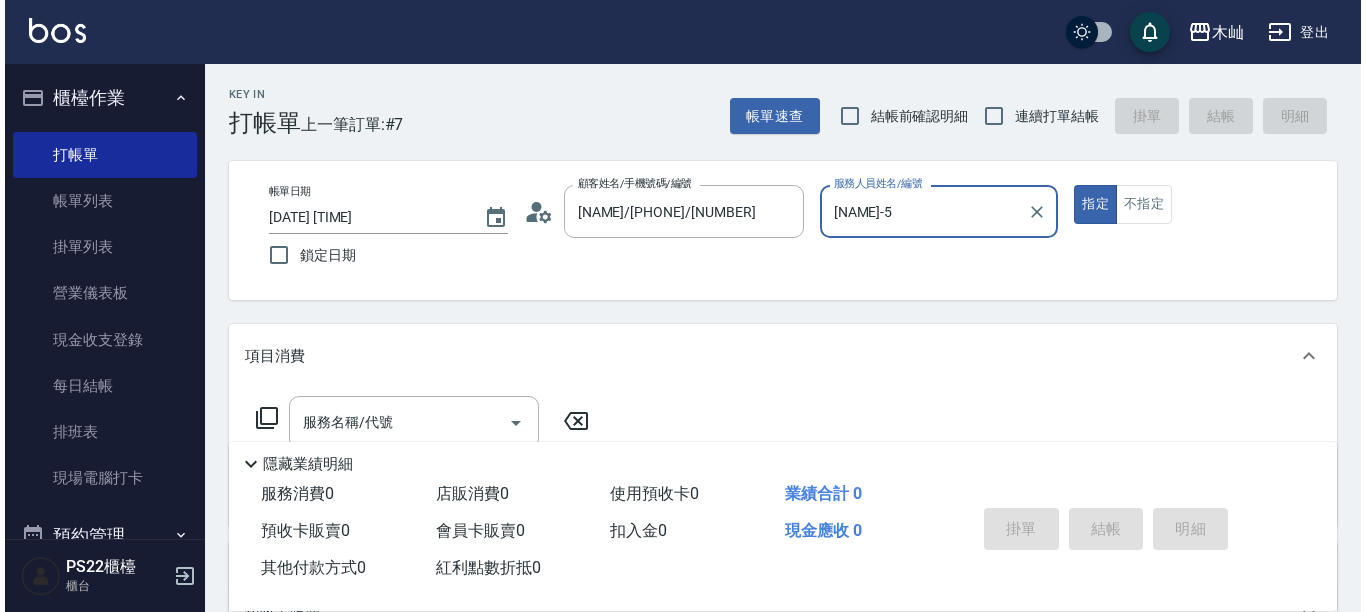 scroll, scrollTop: 100, scrollLeft: 0, axis: vertical 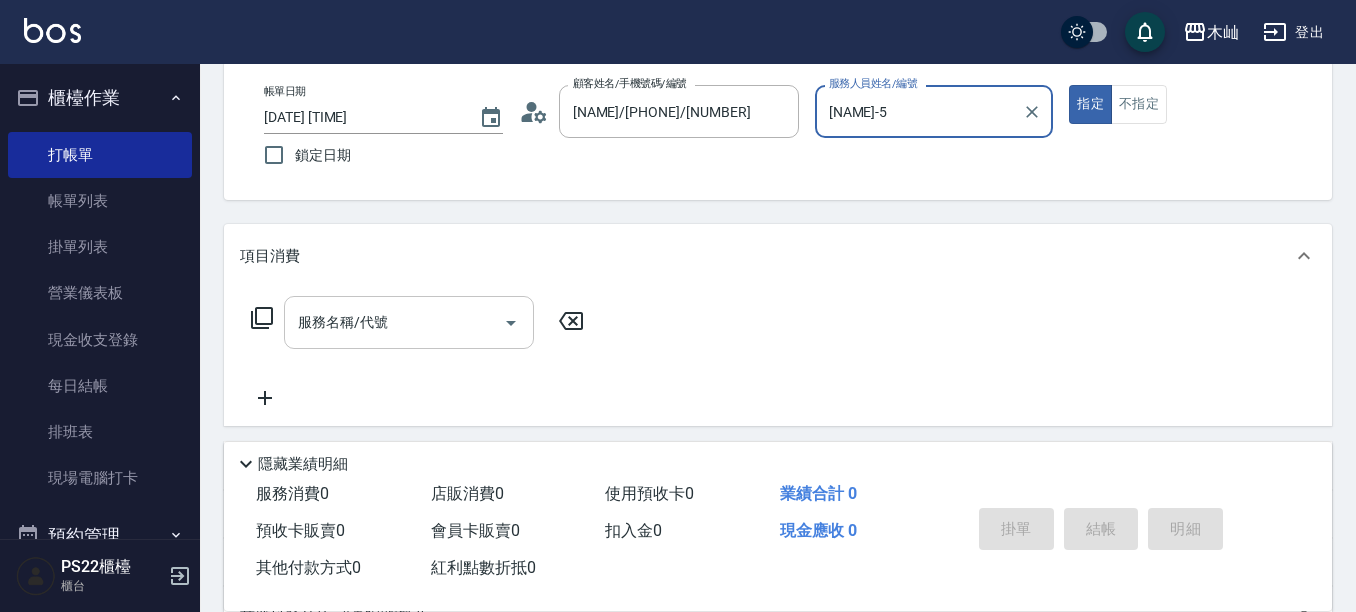 click on "服務名稱/代號 服務名稱/代號" at bounding box center [409, 322] 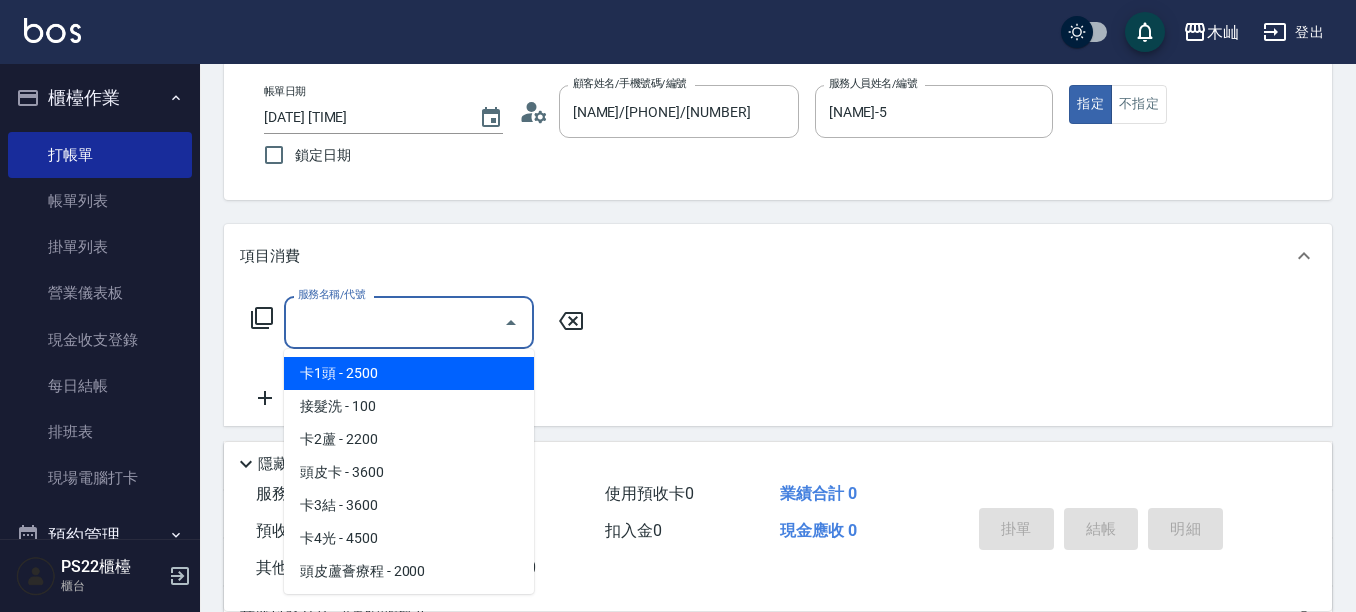 click 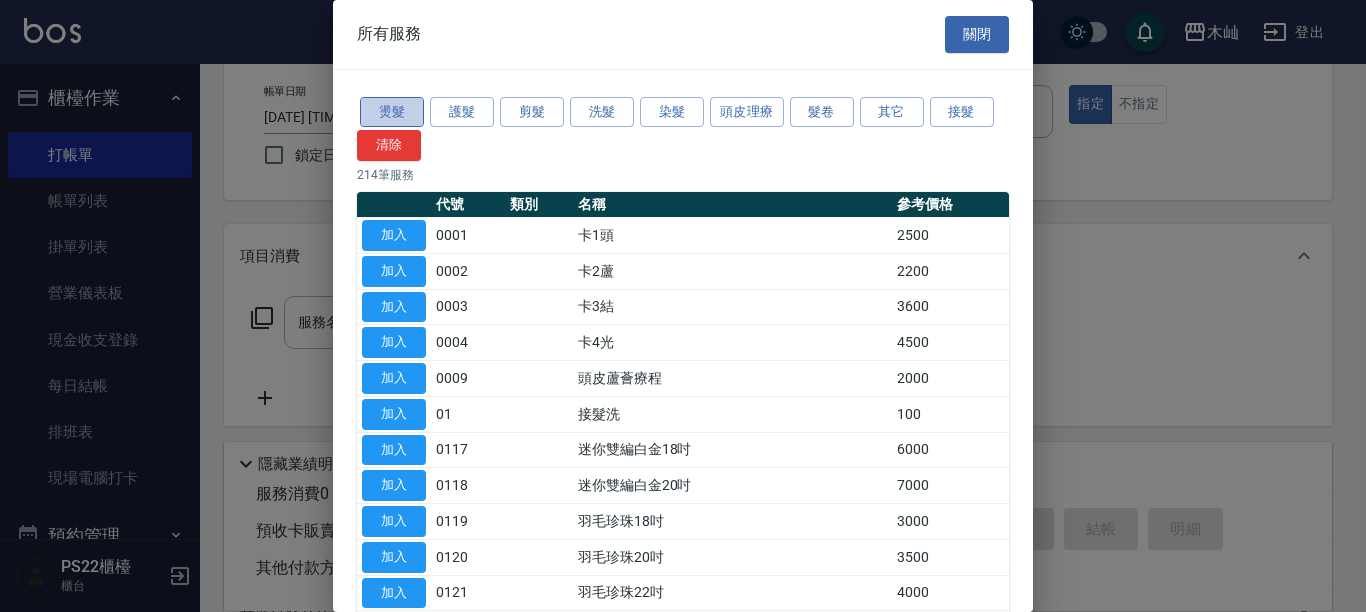 click on "燙髮" at bounding box center (392, 112) 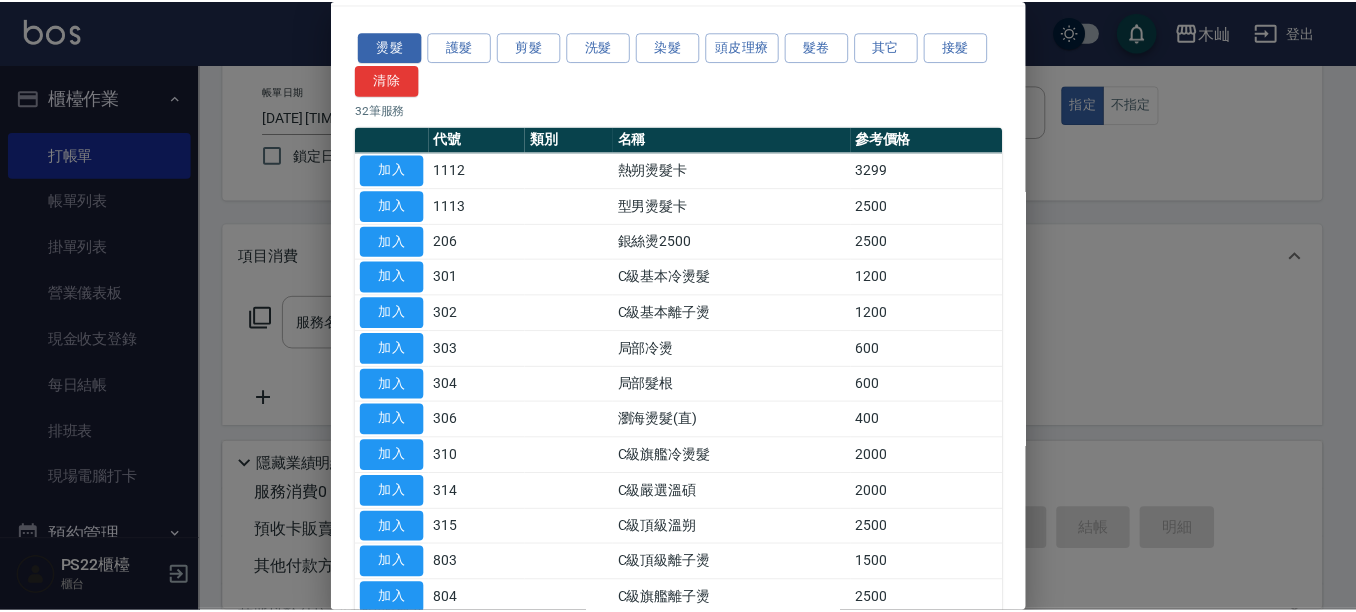 scroll, scrollTop: 100, scrollLeft: 0, axis: vertical 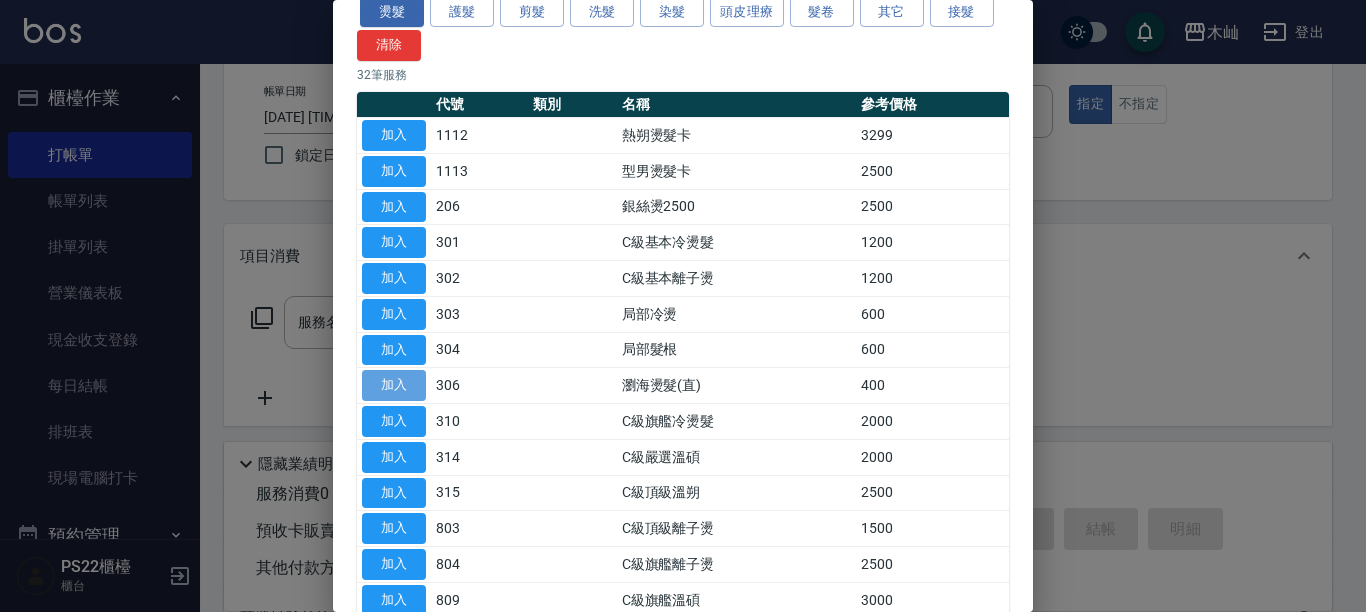 click on "加入" at bounding box center (394, 385) 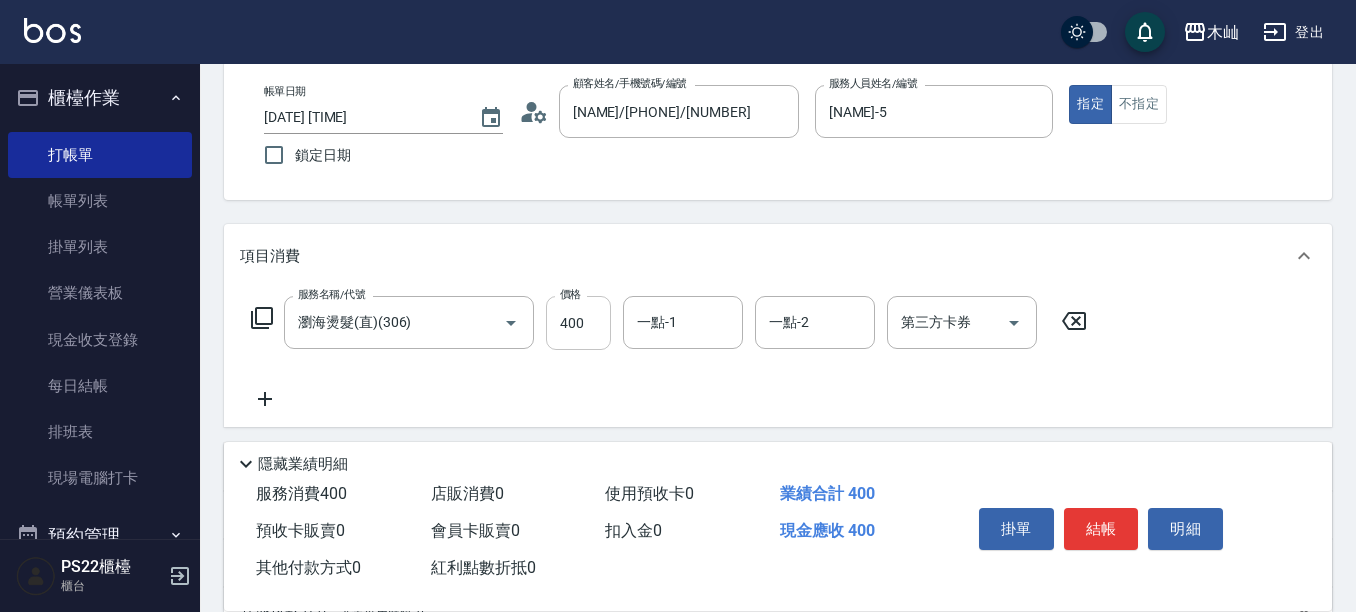 click on "400" at bounding box center (578, 323) 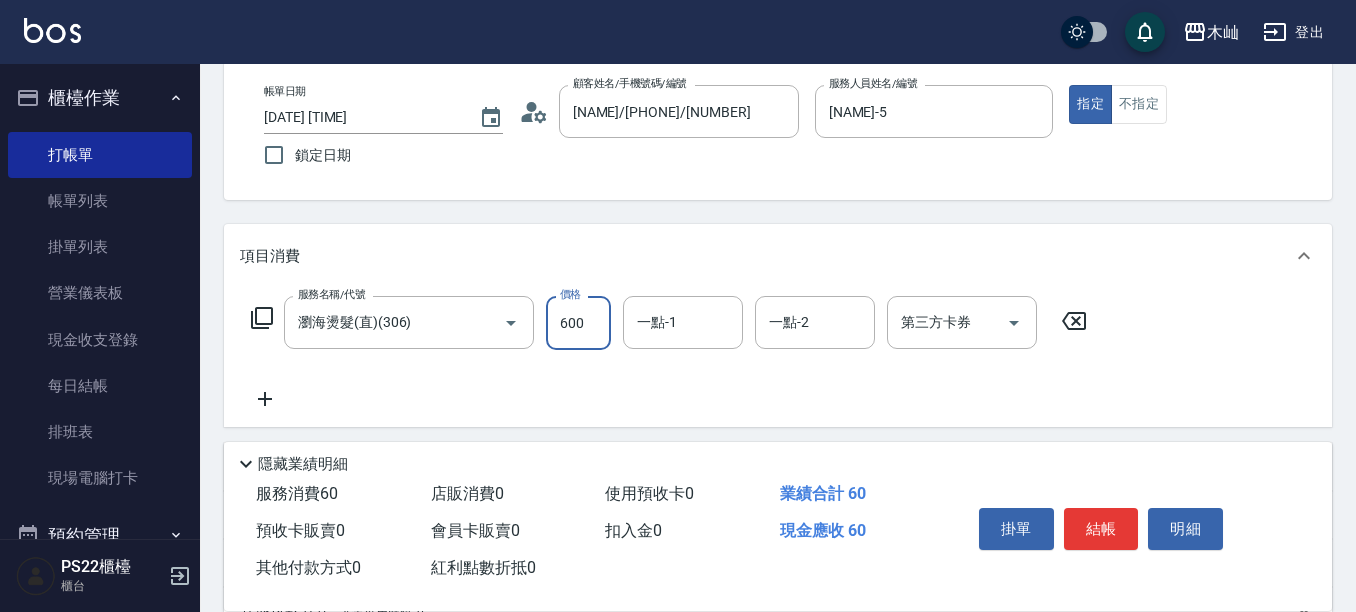 type on "600" 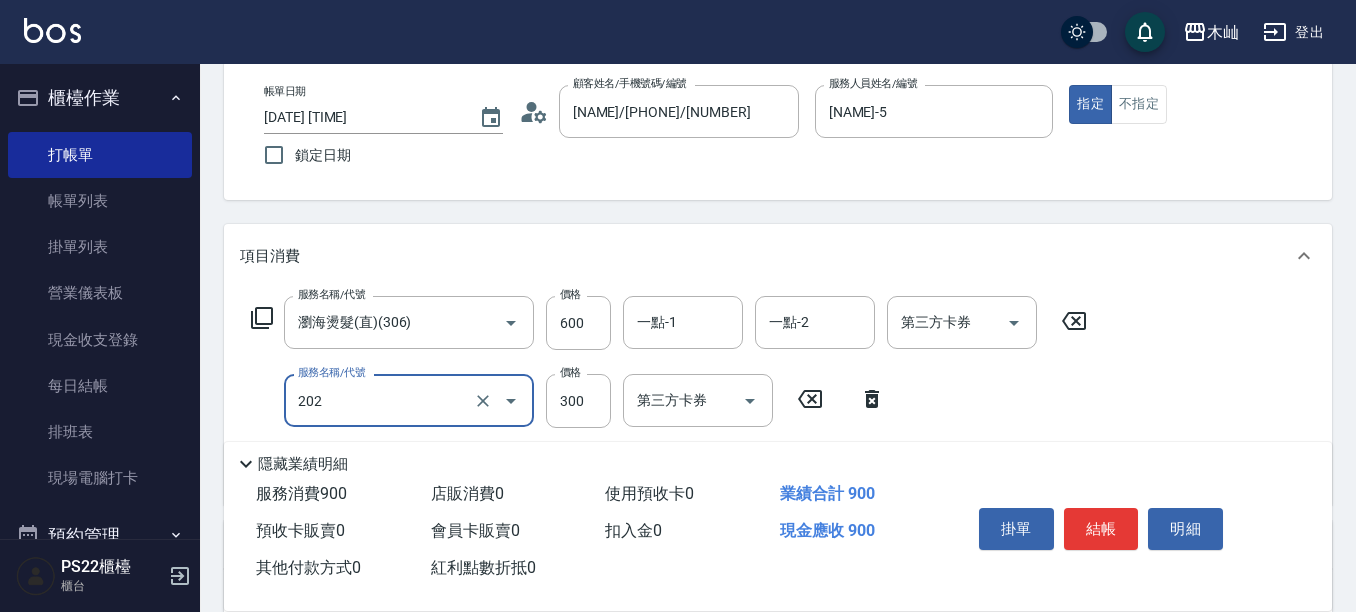 type on "單剪(202)" 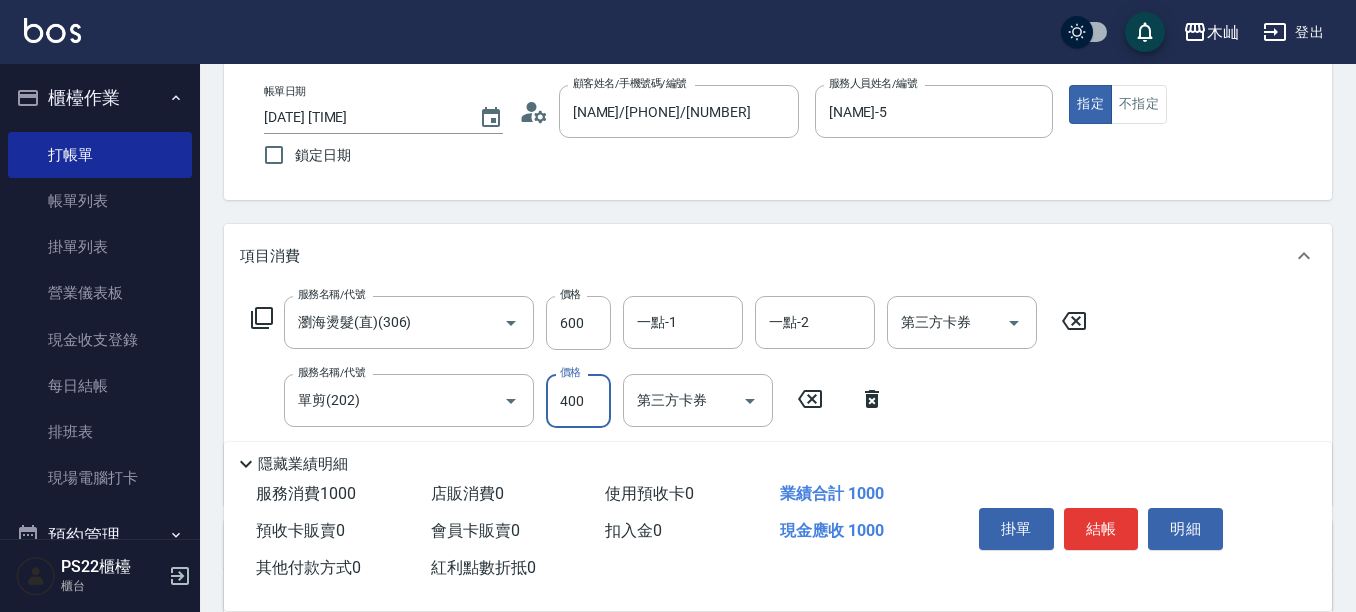 type on "400" 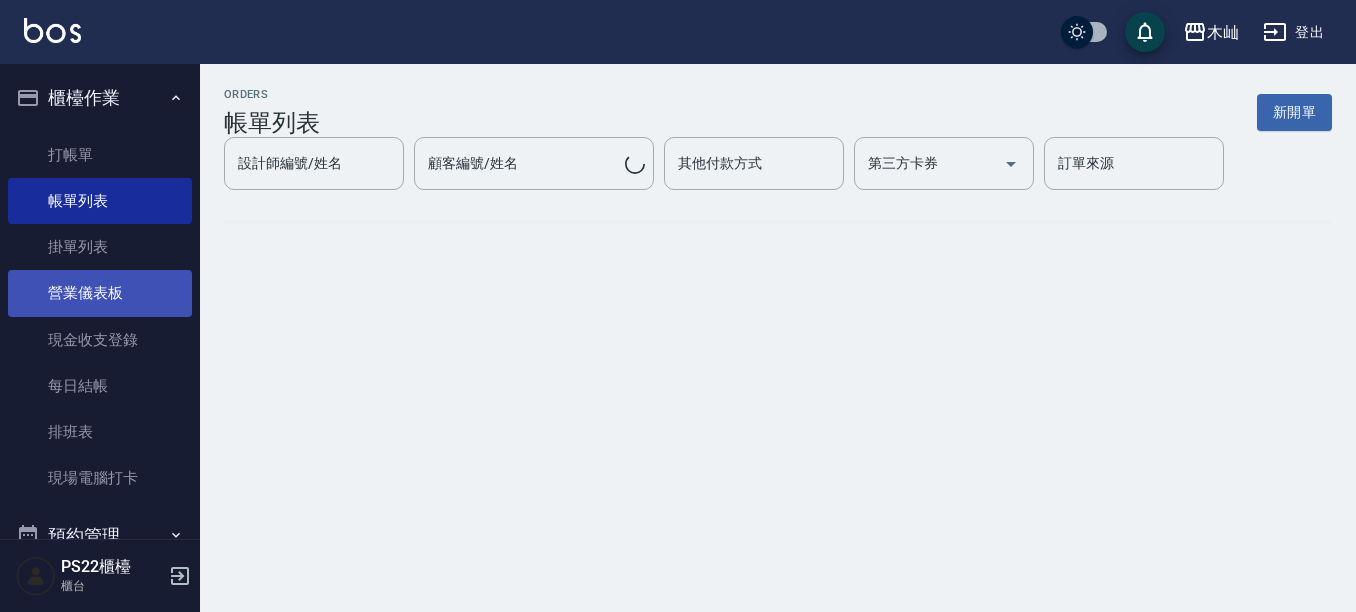 scroll, scrollTop: 0, scrollLeft: 0, axis: both 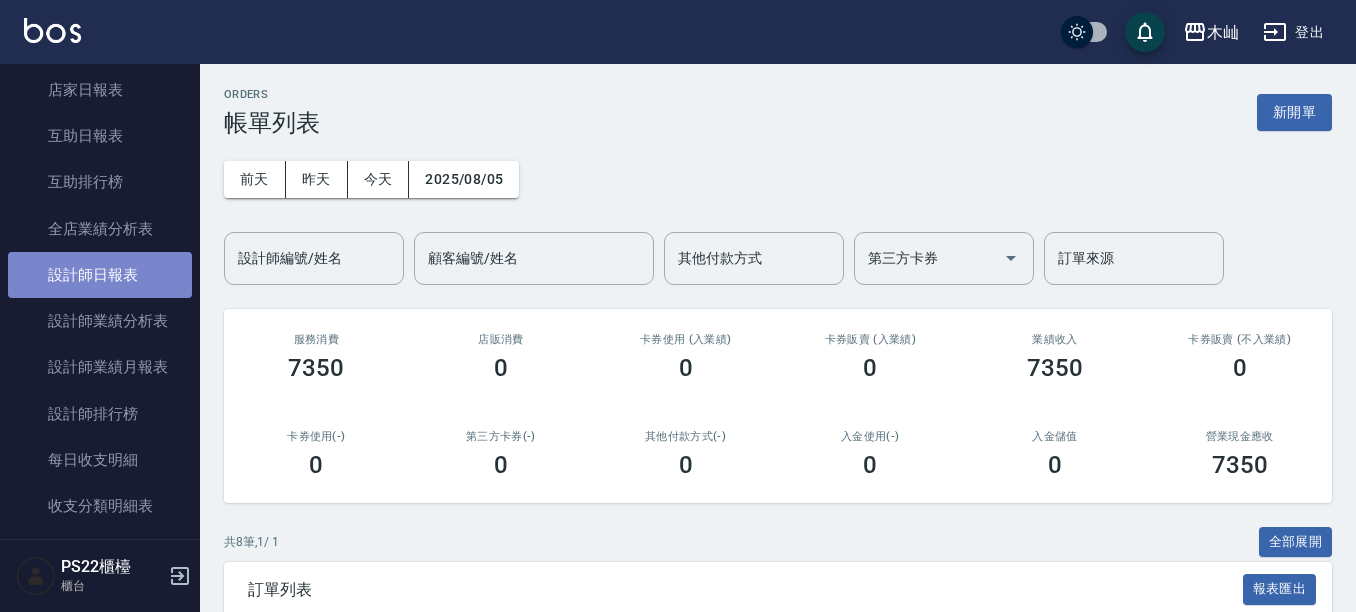 click on "設計師日報表" at bounding box center [100, 275] 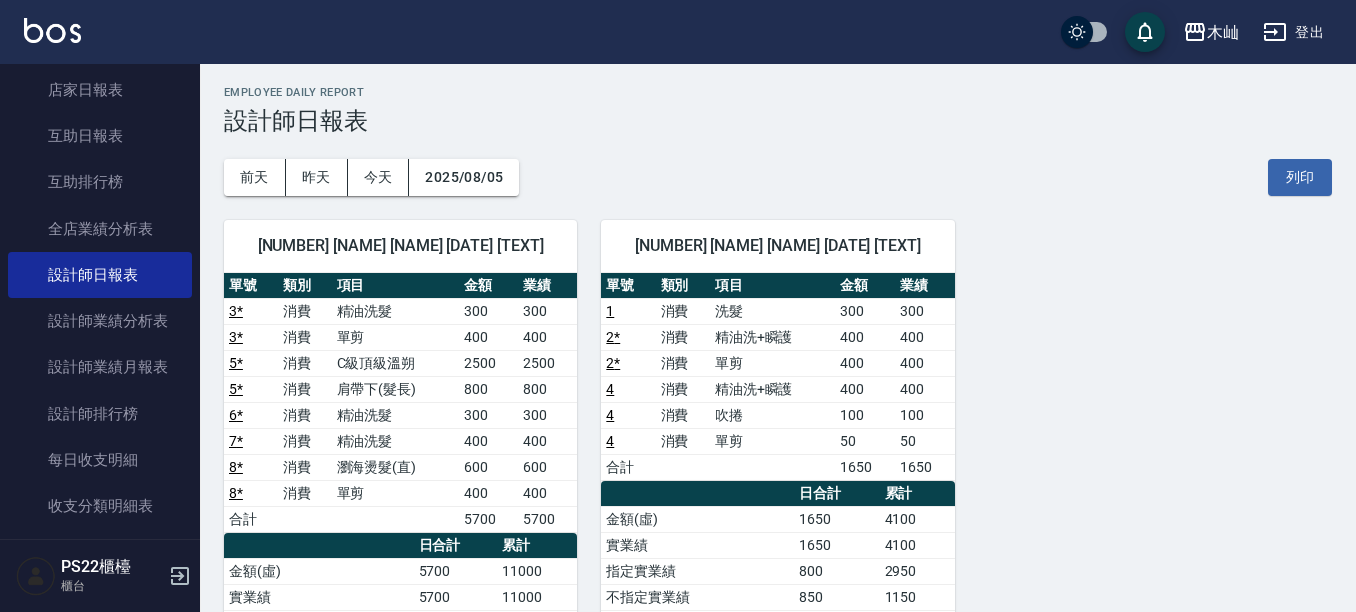 scroll, scrollTop: 0, scrollLeft: 0, axis: both 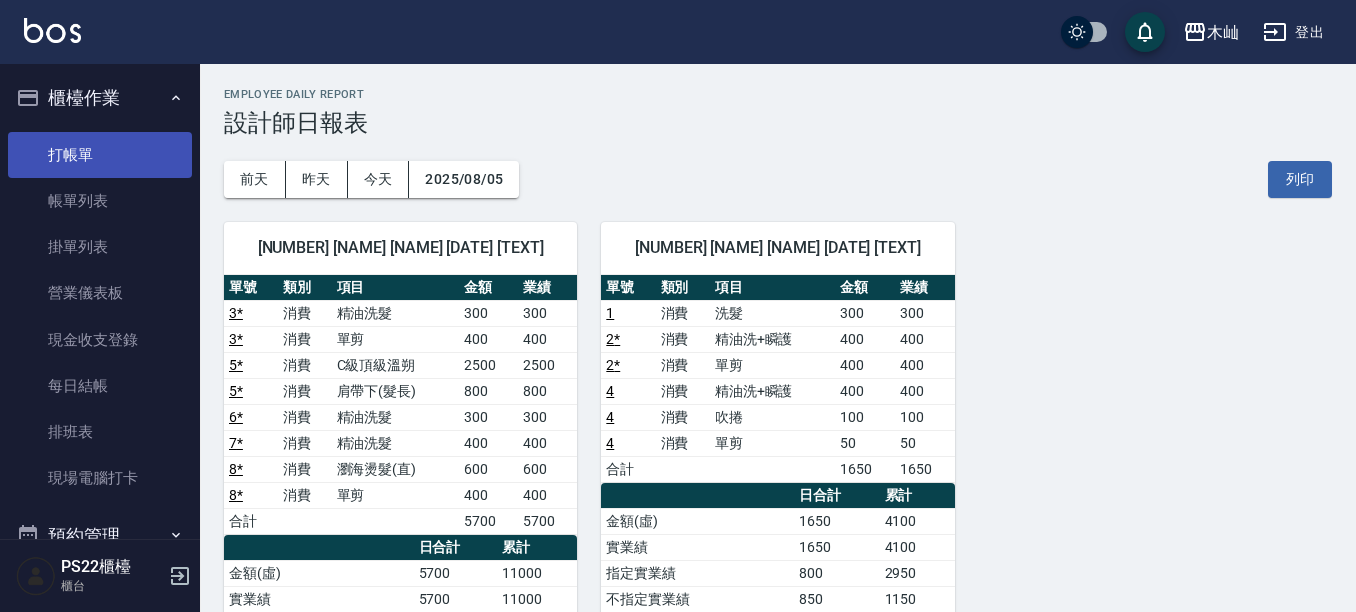 click on "打帳單" at bounding box center (100, 155) 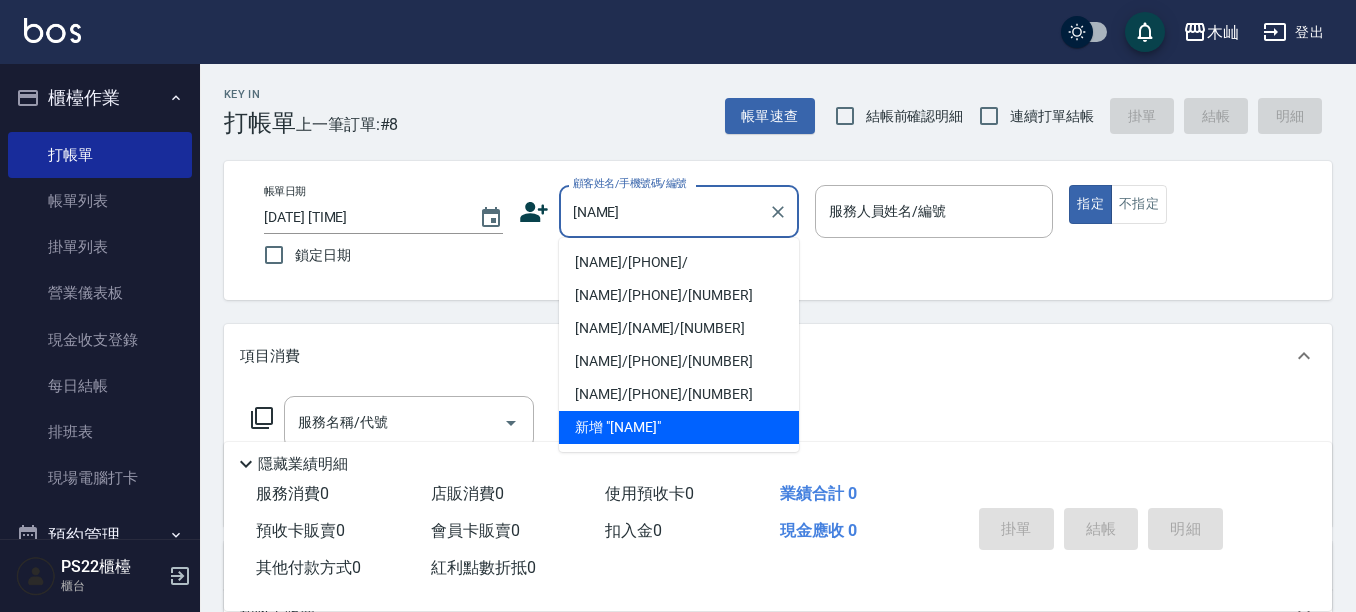 click on "[NAME]/[PHONE]/" at bounding box center (679, 262) 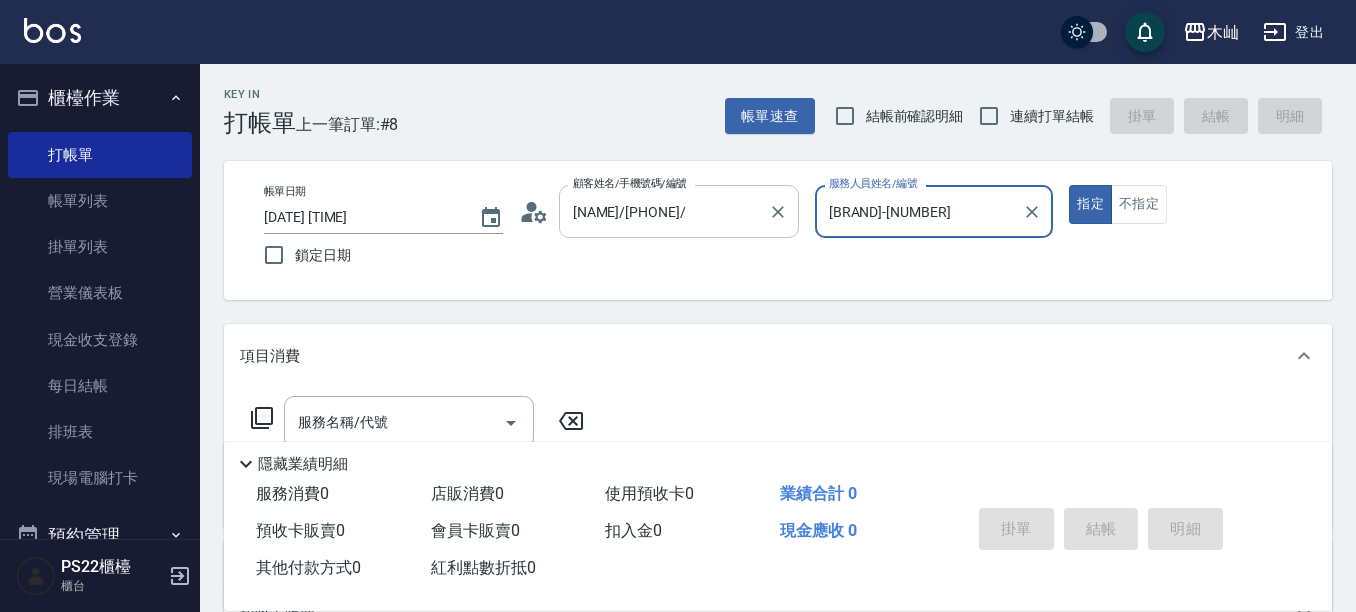 type on "[BRAND]-[NUMBER]" 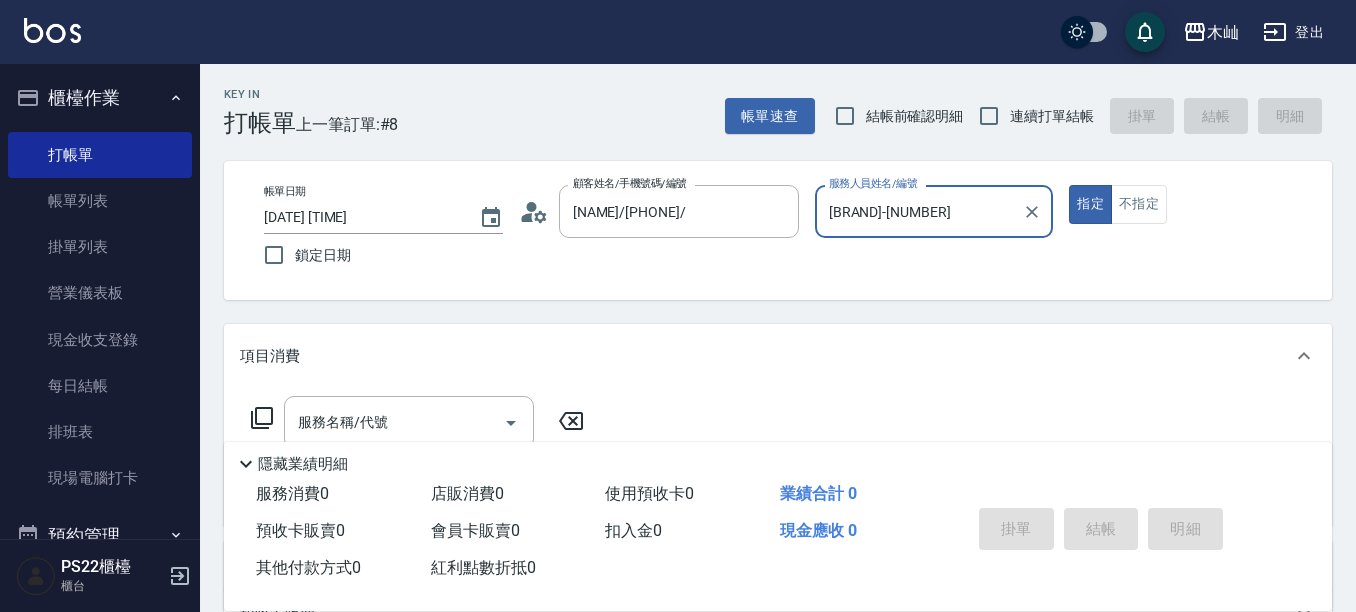 scroll, scrollTop: 100, scrollLeft: 0, axis: vertical 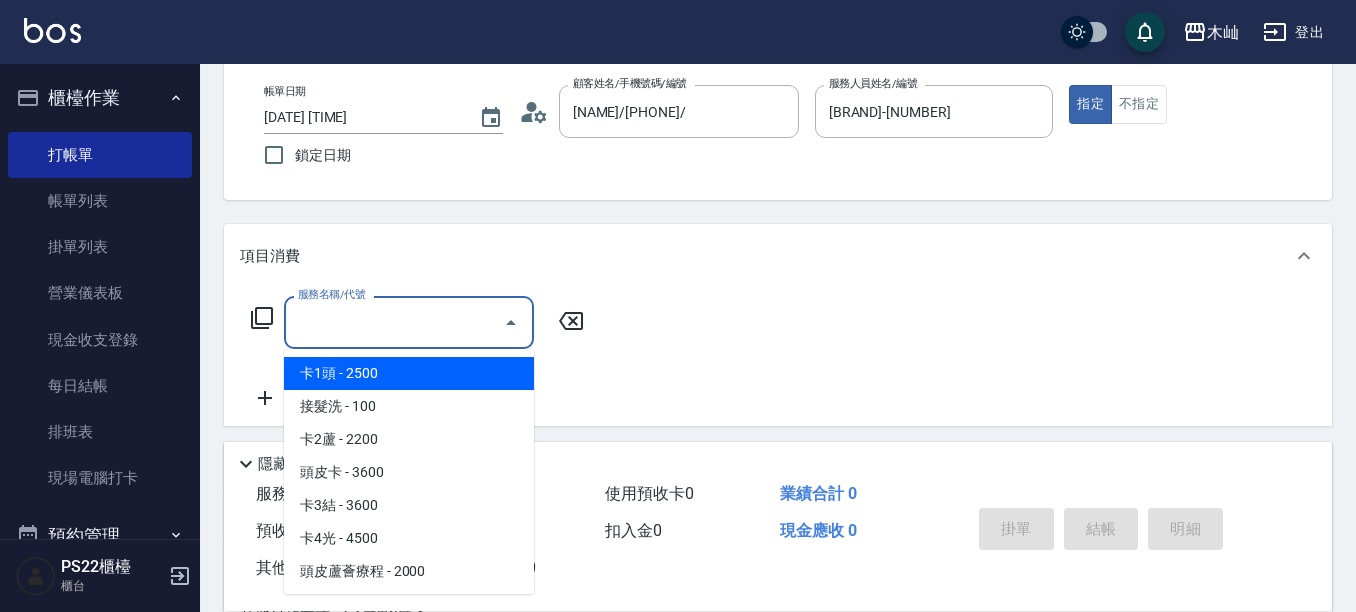 click on "服務名稱/代號" at bounding box center [394, 322] 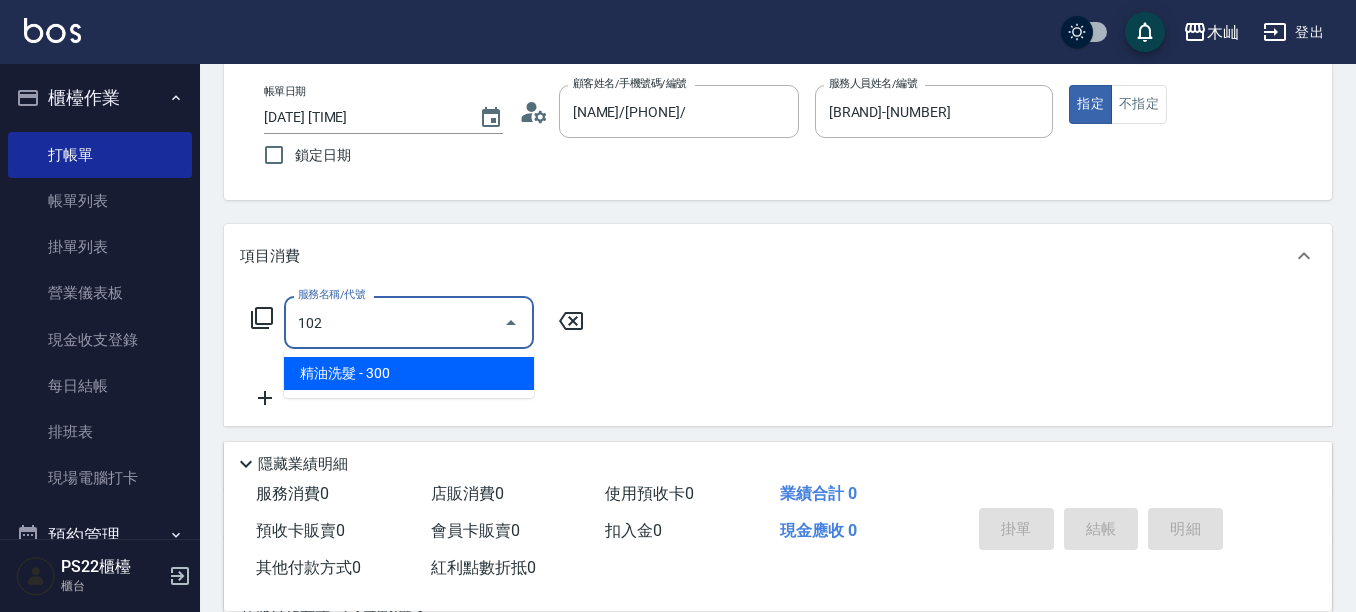 type on "精油洗髮(102)" 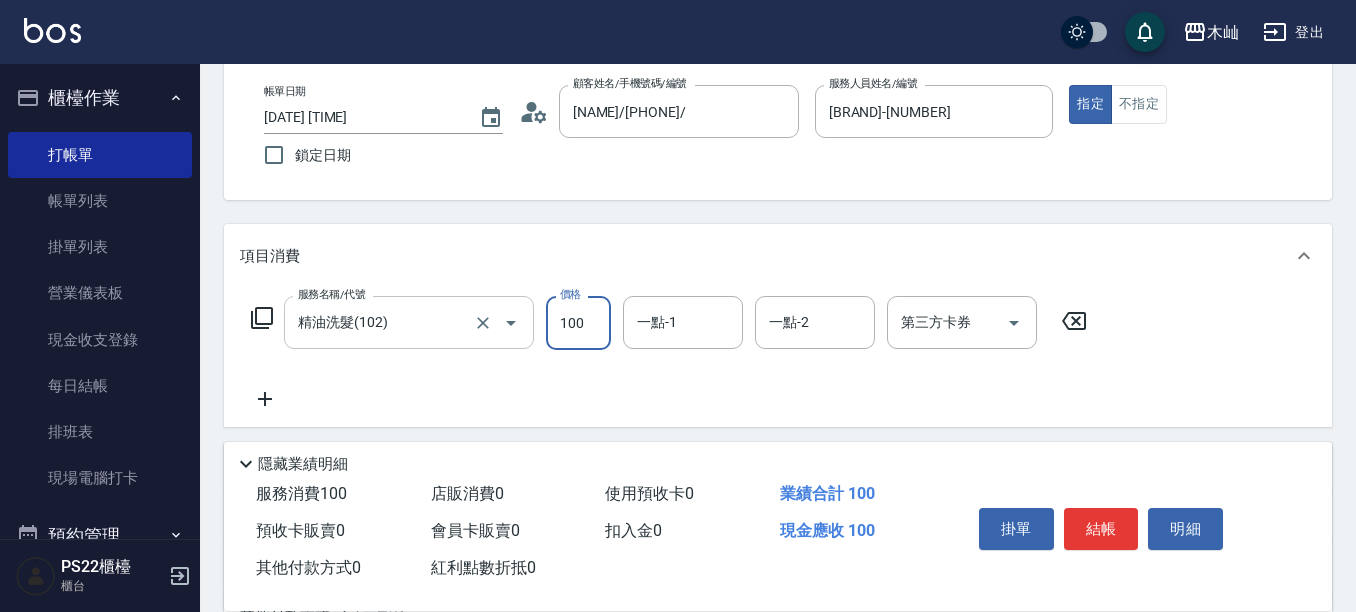 type on "100" 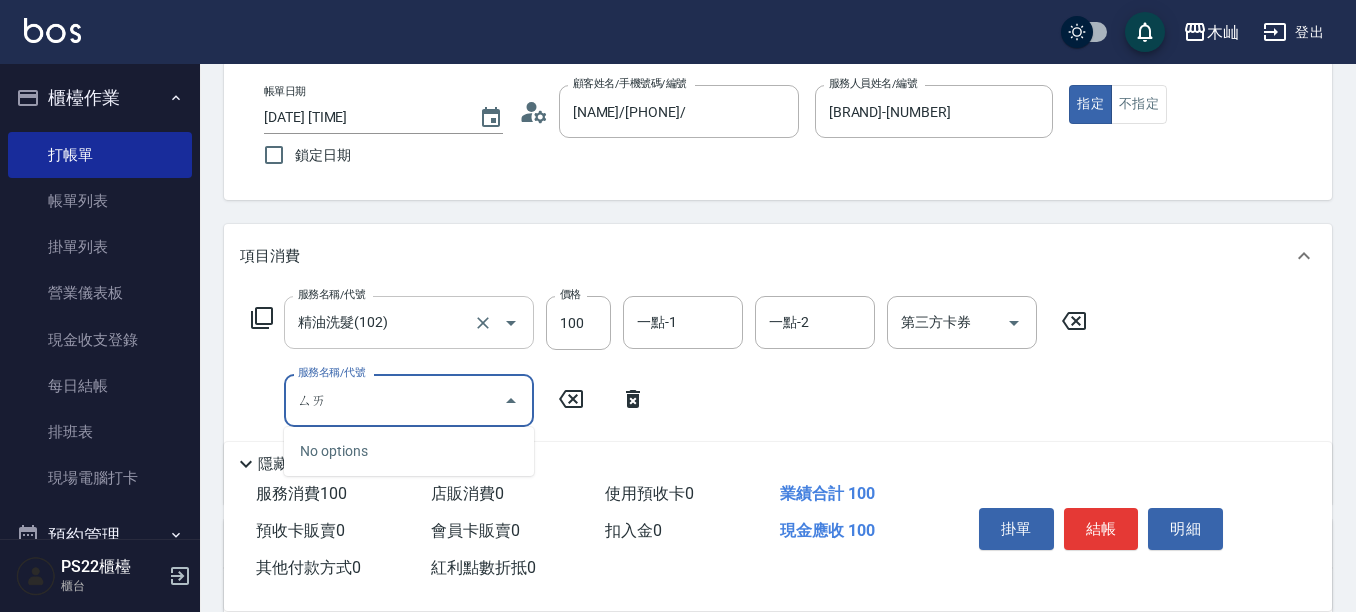 type on "ㄙ" 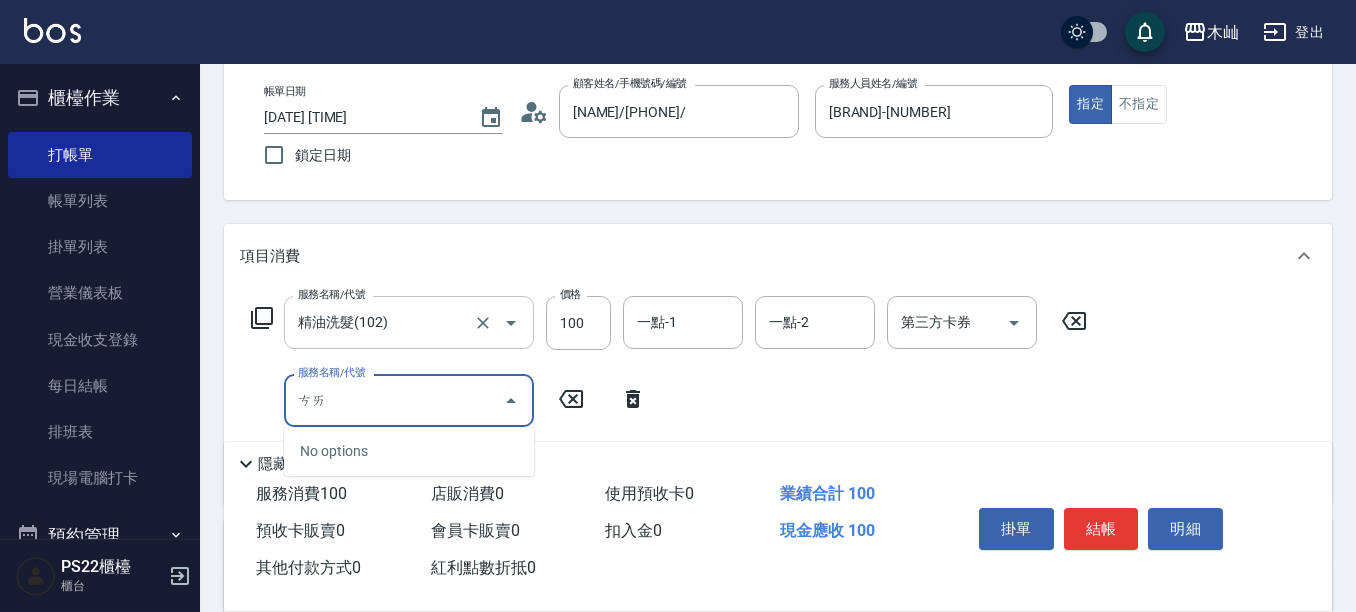 type on "[NAME]" 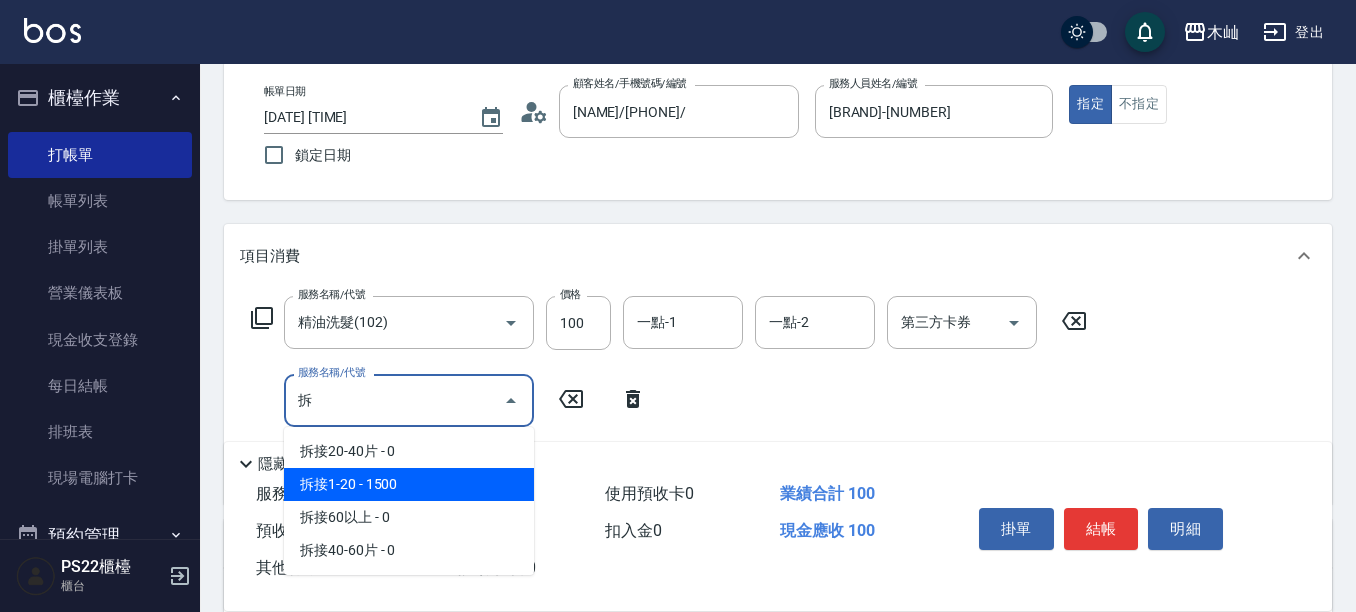 click on "拆接1-20 - 1500" at bounding box center [409, 484] 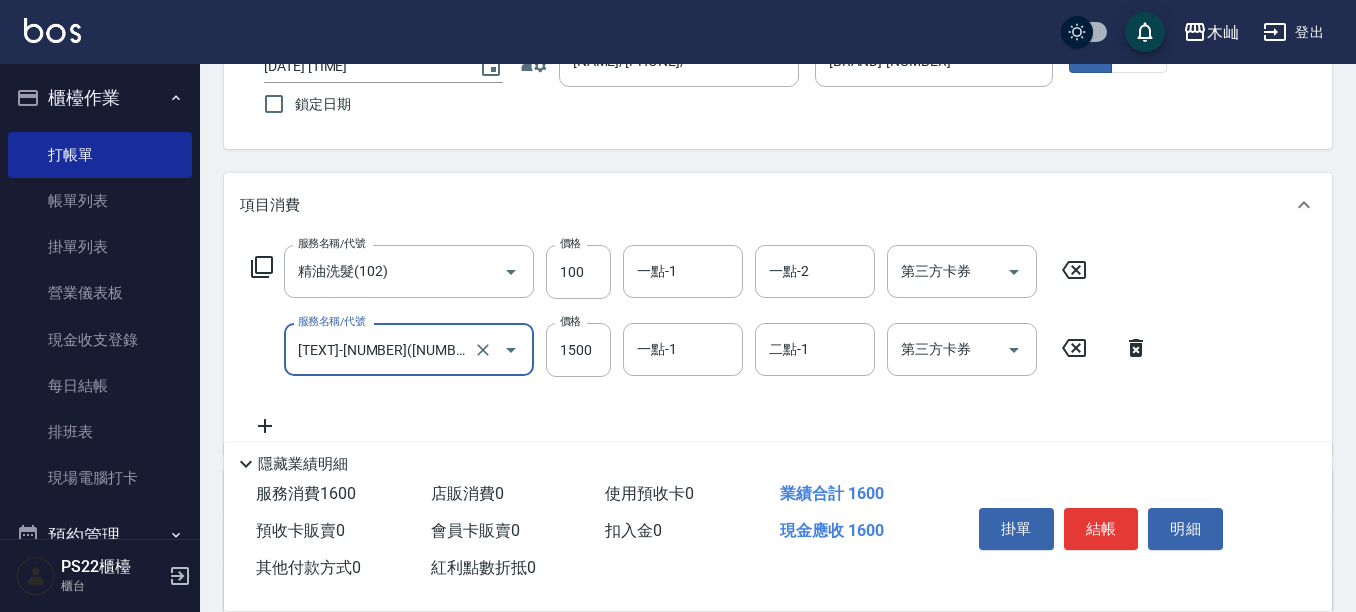 scroll, scrollTop: 200, scrollLeft: 0, axis: vertical 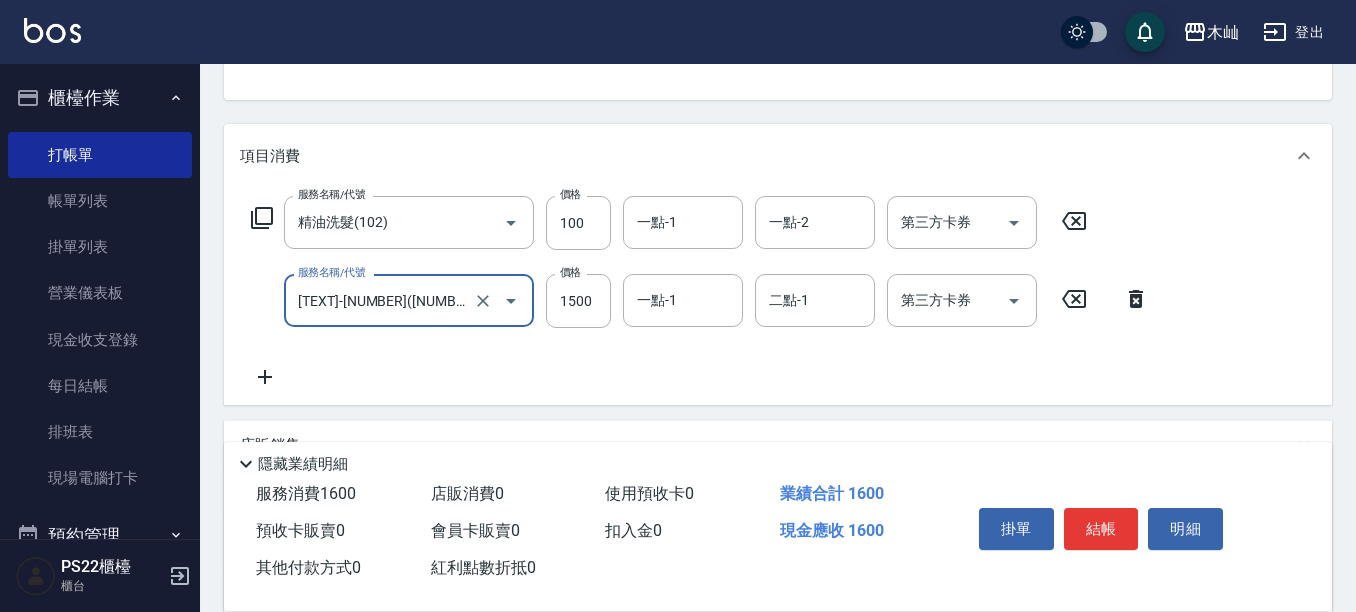 type on "[TEXT]-[NUMBER]([NUMBER])" 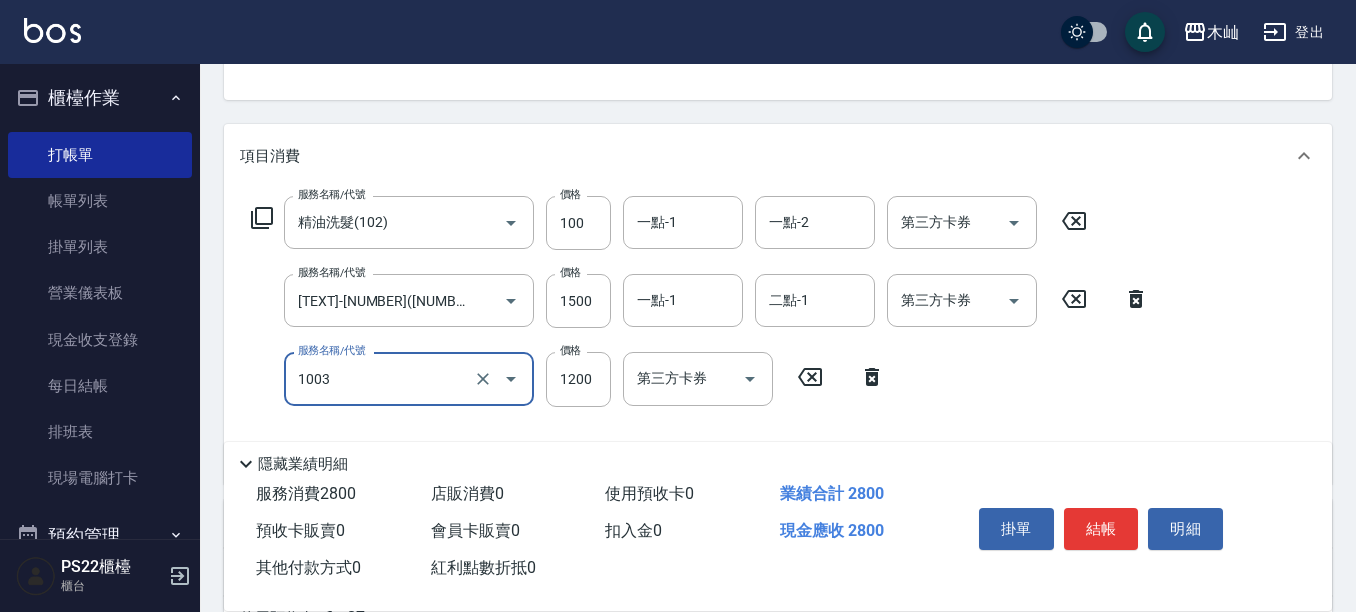 type on "DD護髮卡使用(1003)" 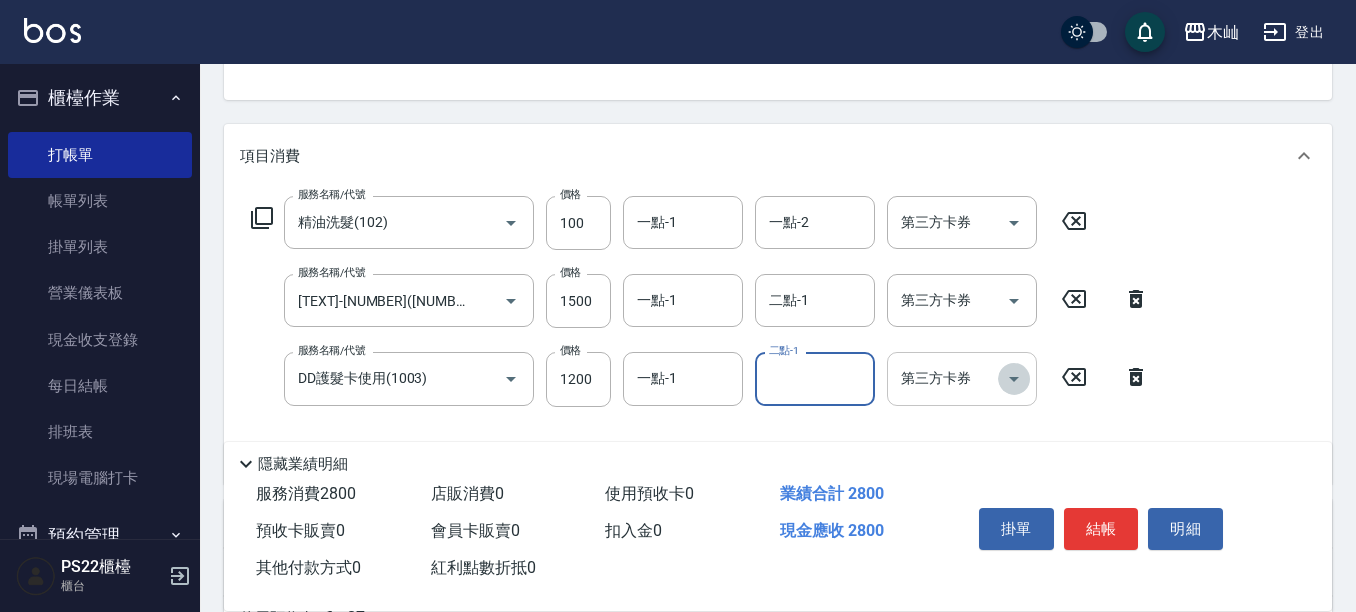 click 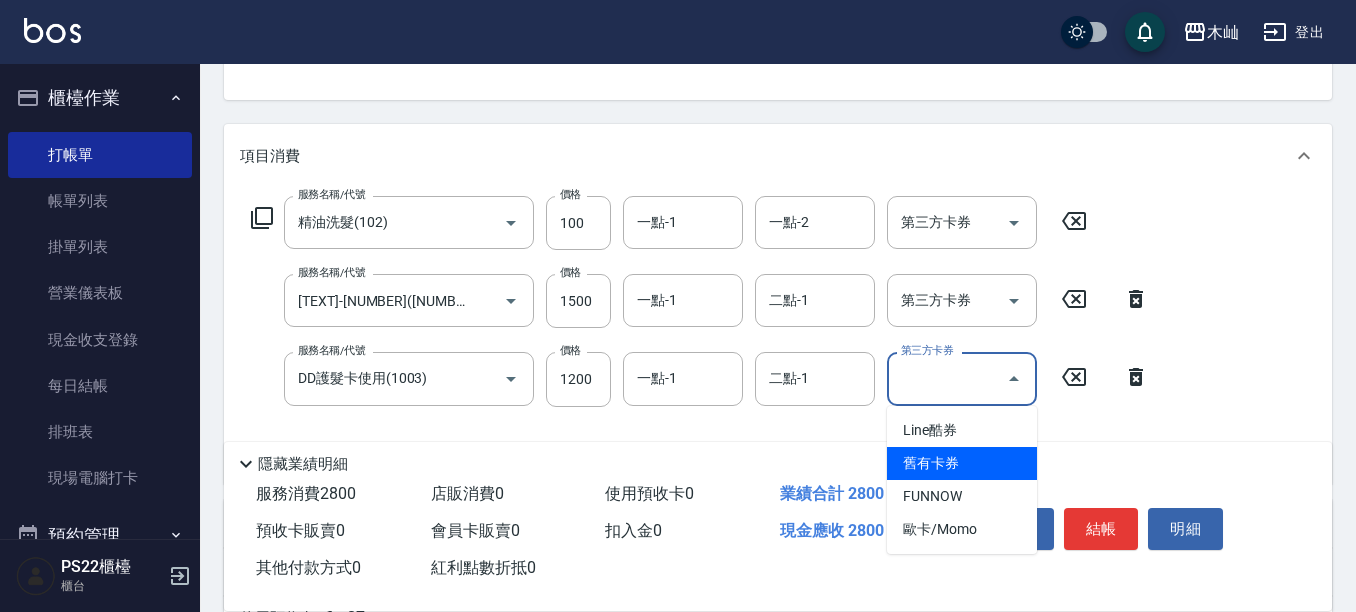 click on "舊有卡券" at bounding box center [962, 463] 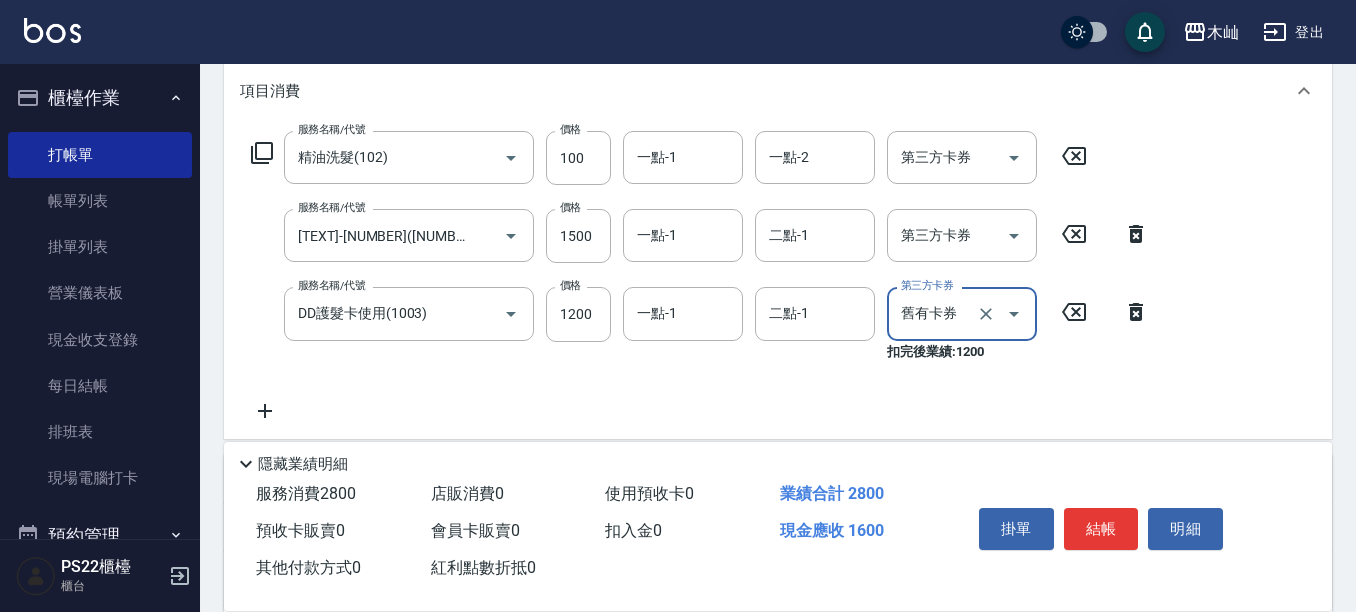 scroll, scrollTop: 300, scrollLeft: 0, axis: vertical 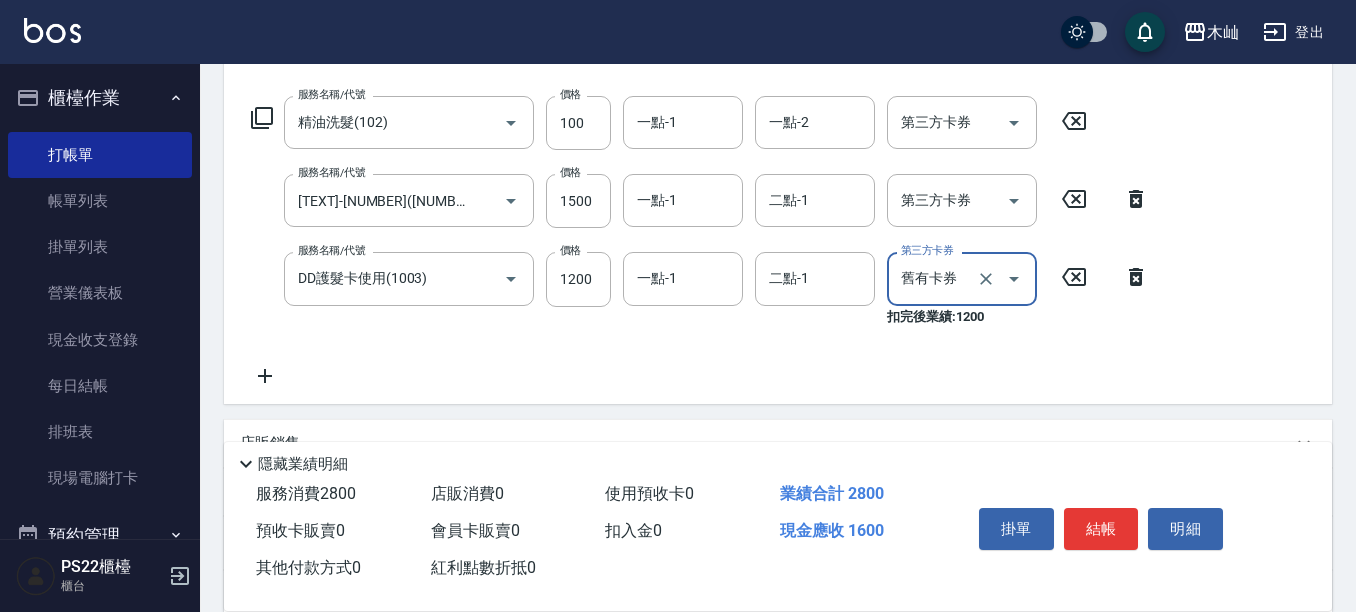 click 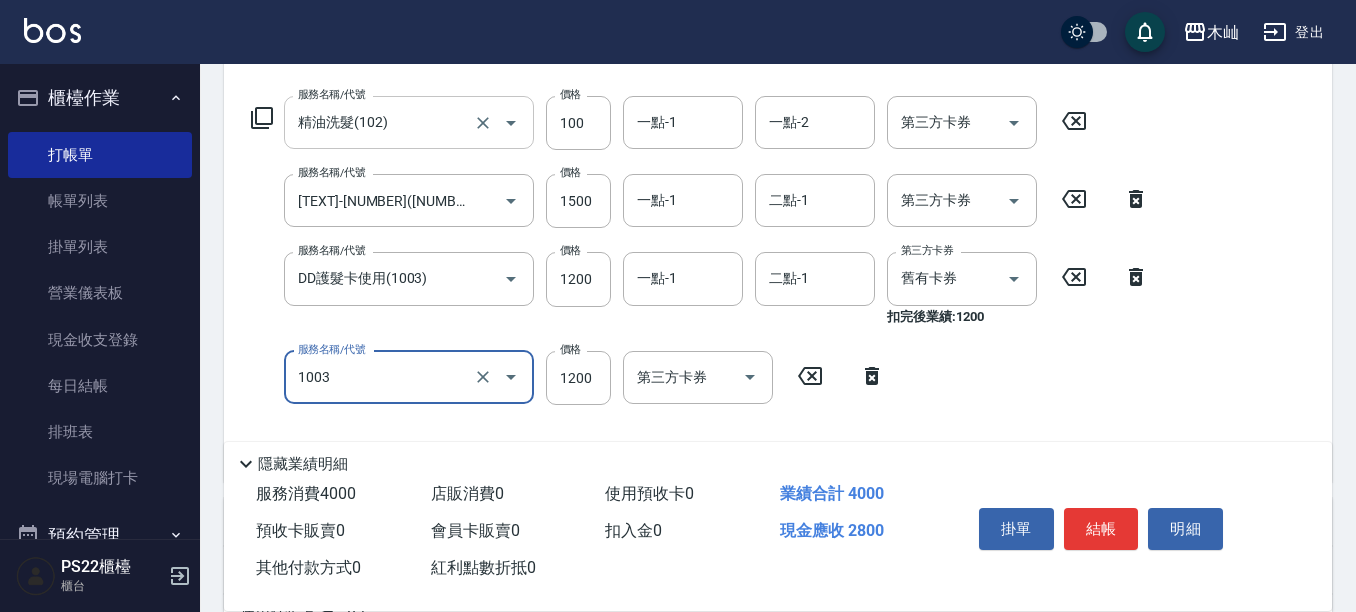 type on "DD護髮卡使用(1003)" 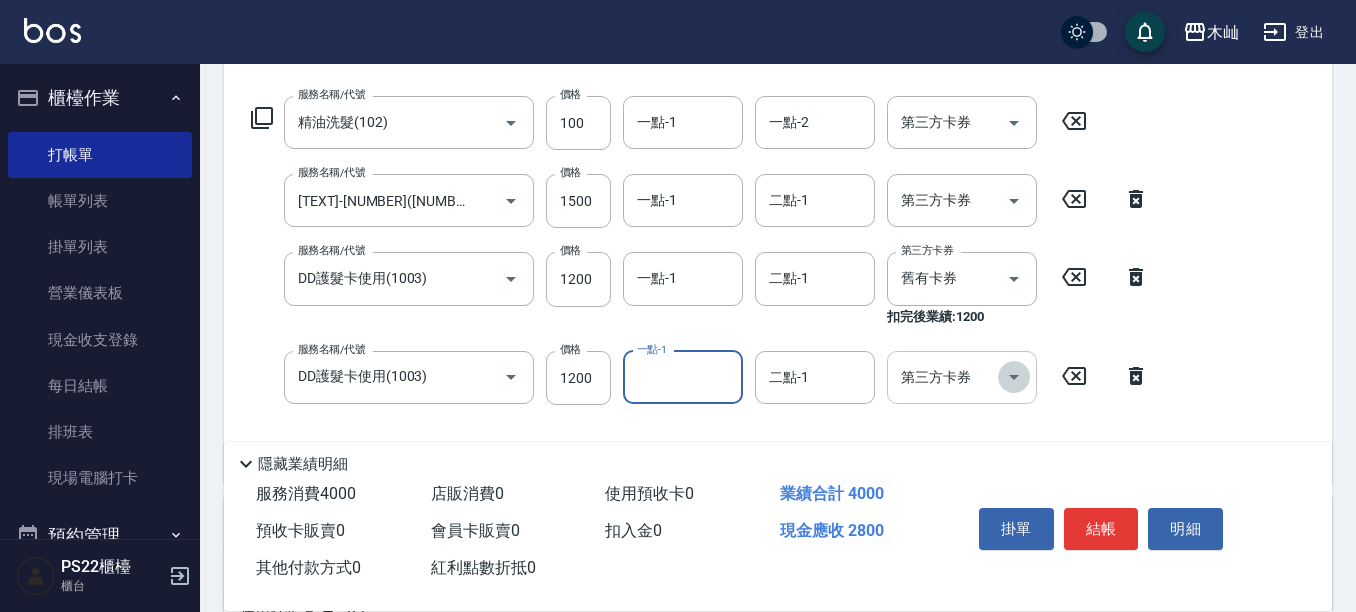 click 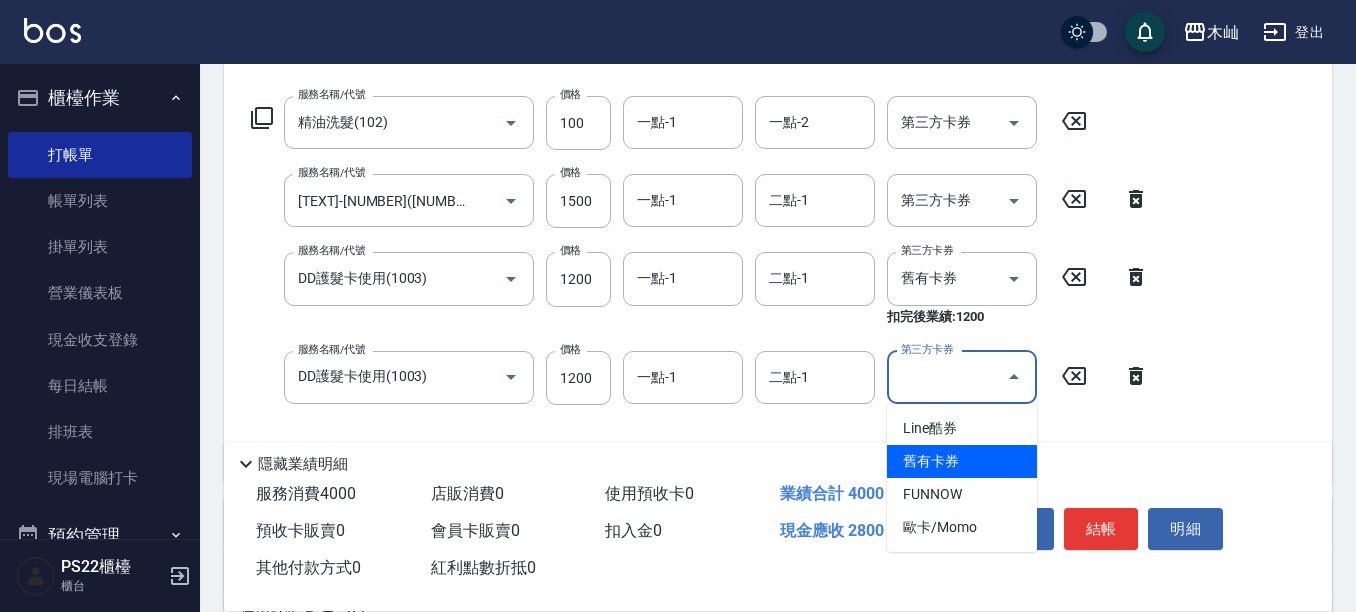 click on "舊有卡券" at bounding box center [962, 461] 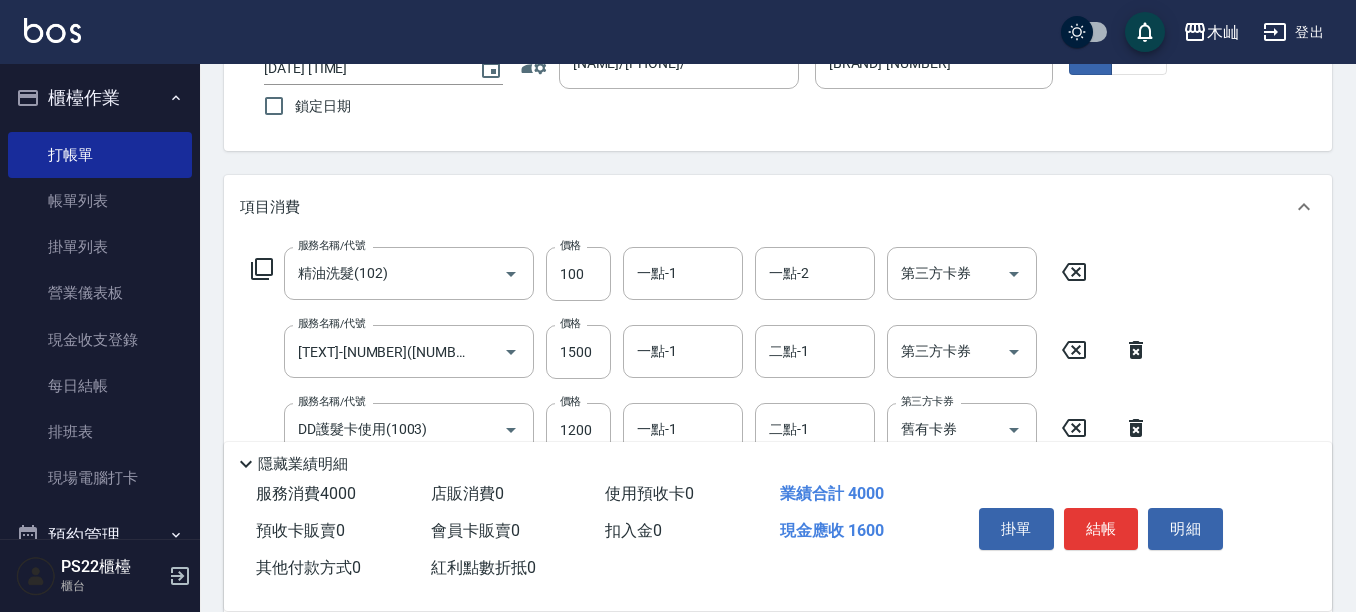 scroll, scrollTop: 0, scrollLeft: 0, axis: both 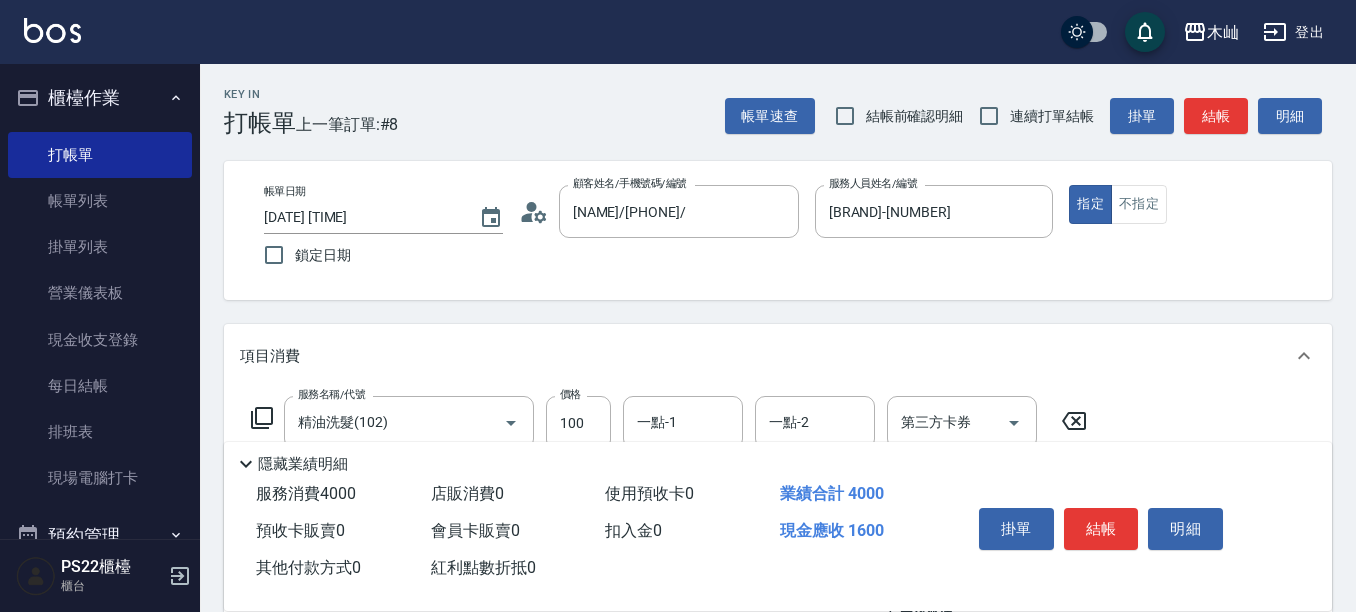 click on "掛單 結帳 明細" at bounding box center [1101, 531] 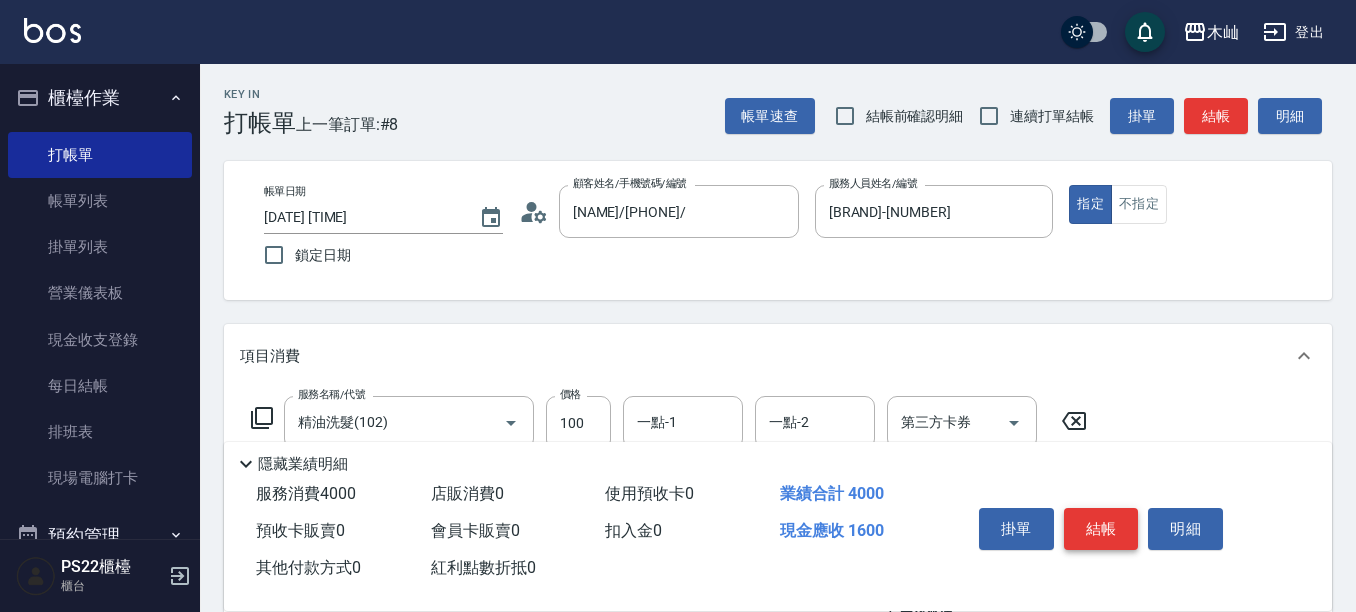 click on "結帳" at bounding box center (1101, 529) 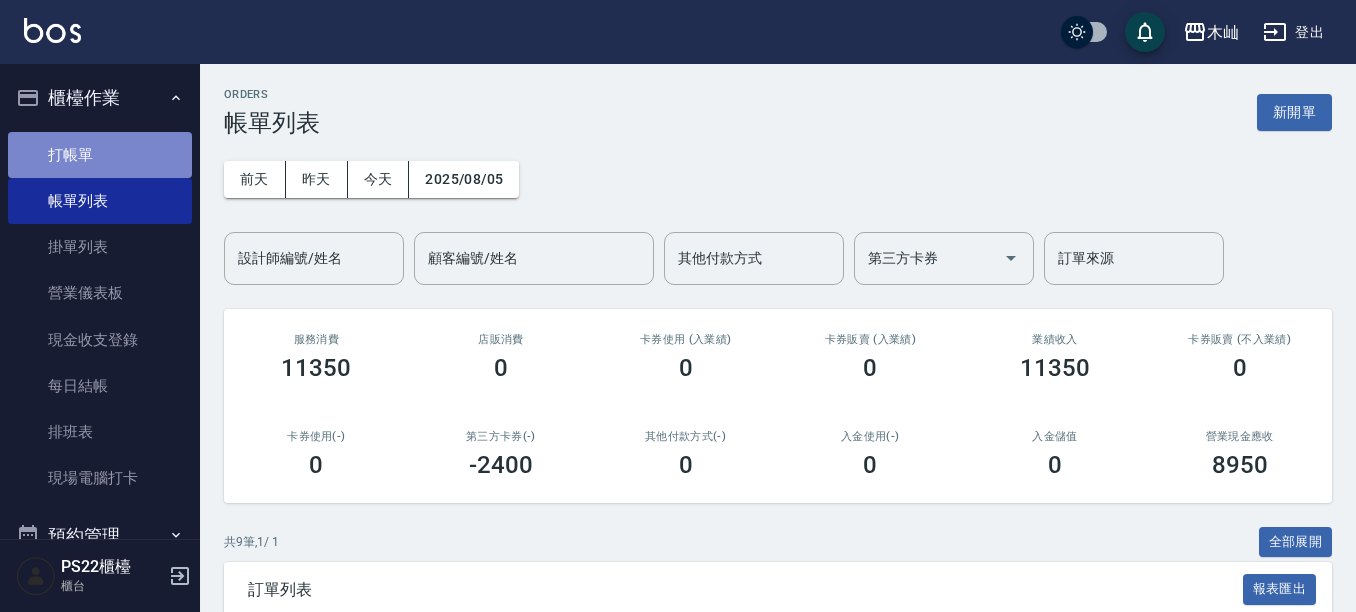 click on "打帳單" at bounding box center (100, 155) 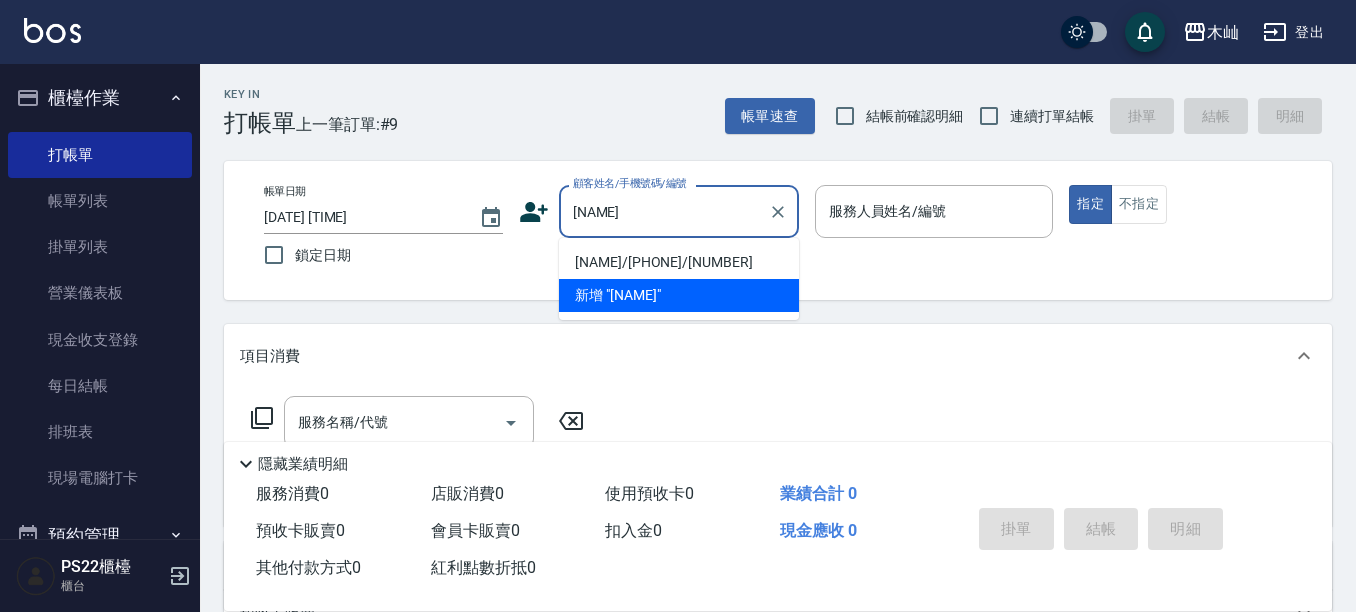click on "[NAME]/[PHONE]/[NUMBER]" at bounding box center [679, 262] 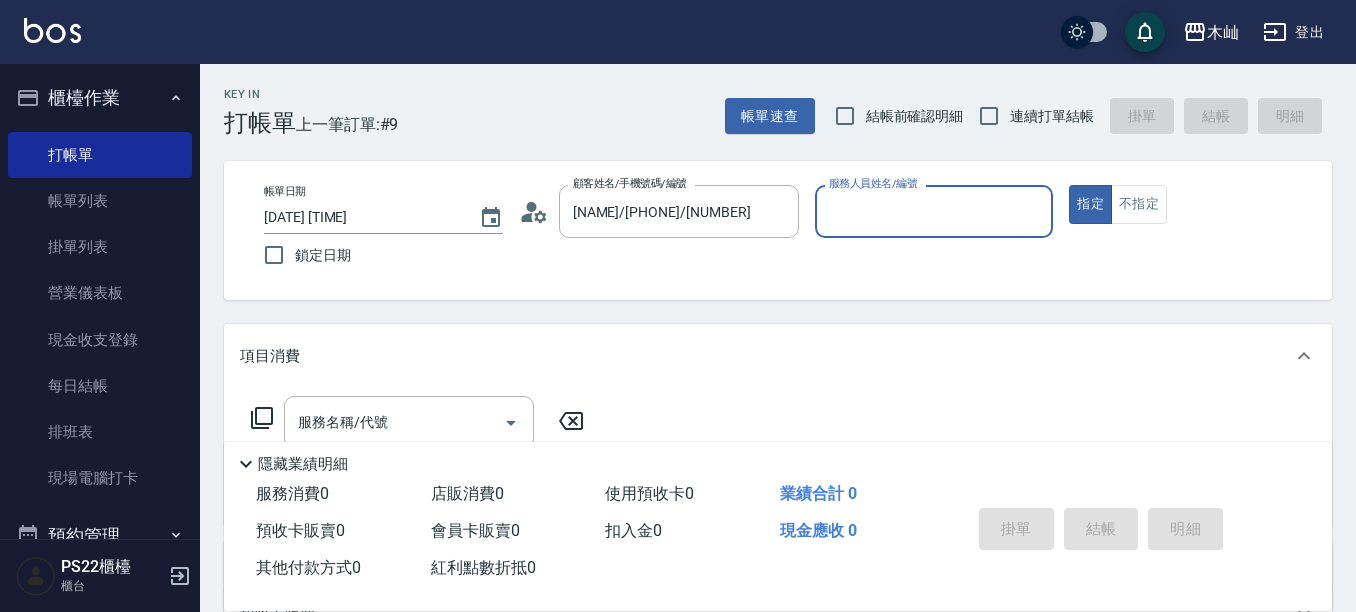 type on "[BRAND]-[NUMBER]" 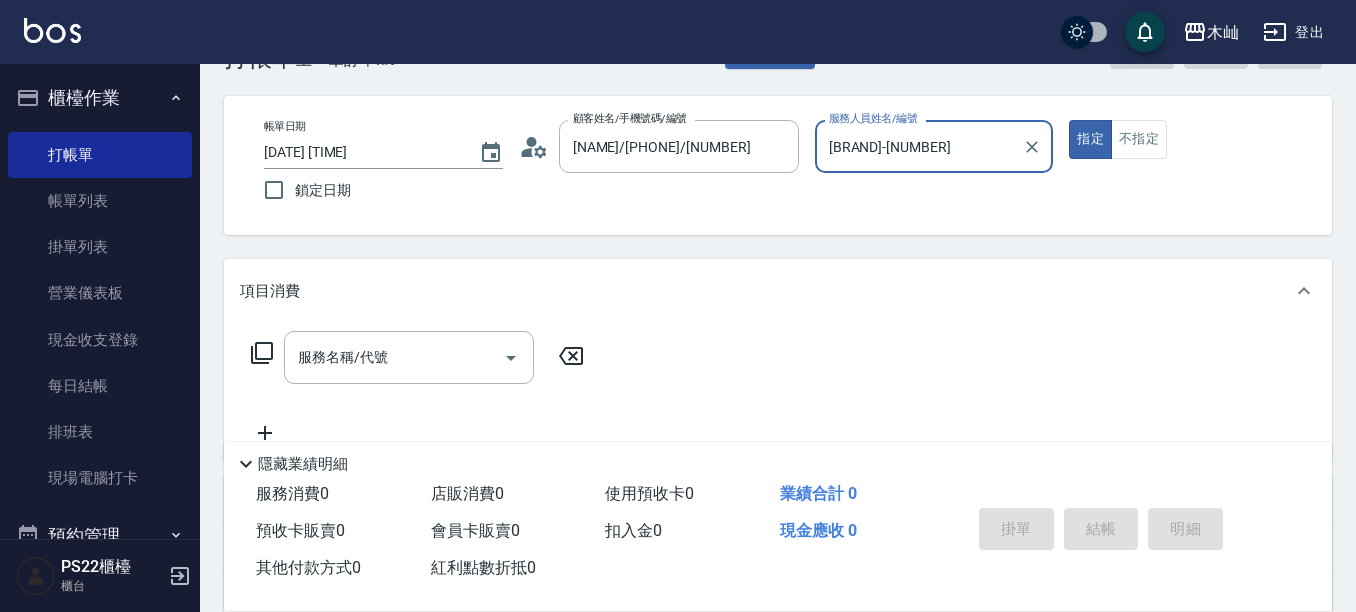 scroll, scrollTop: 100, scrollLeft: 0, axis: vertical 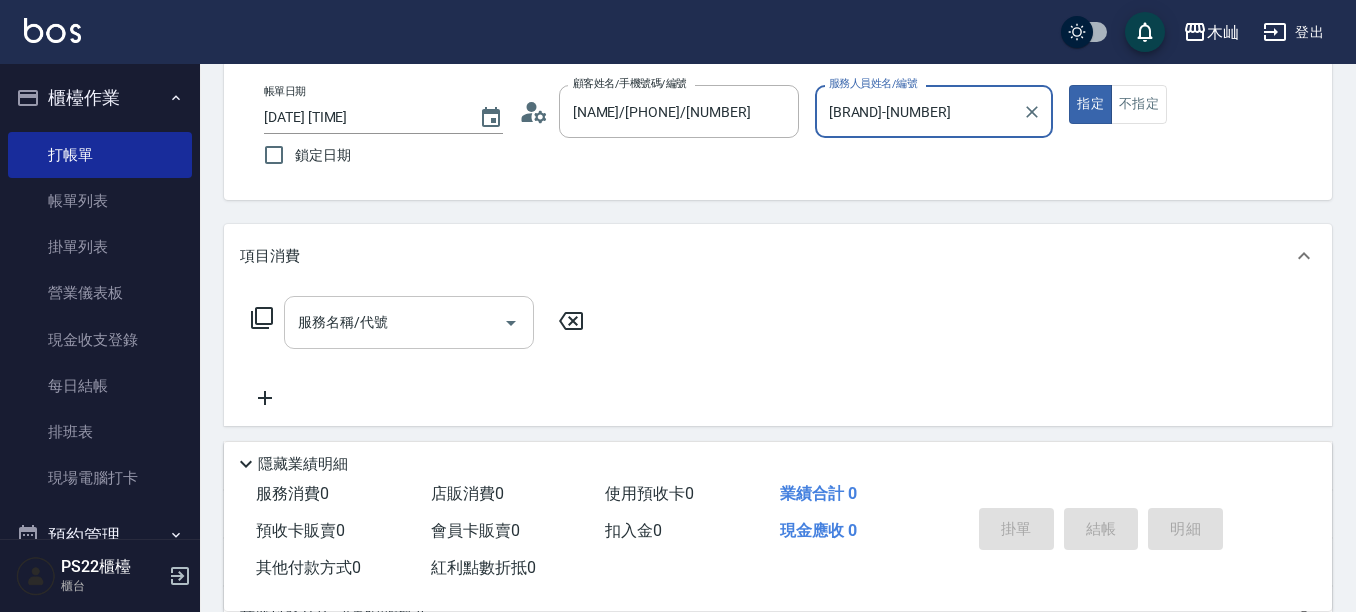 click on "服務名稱/代號" at bounding box center [394, 322] 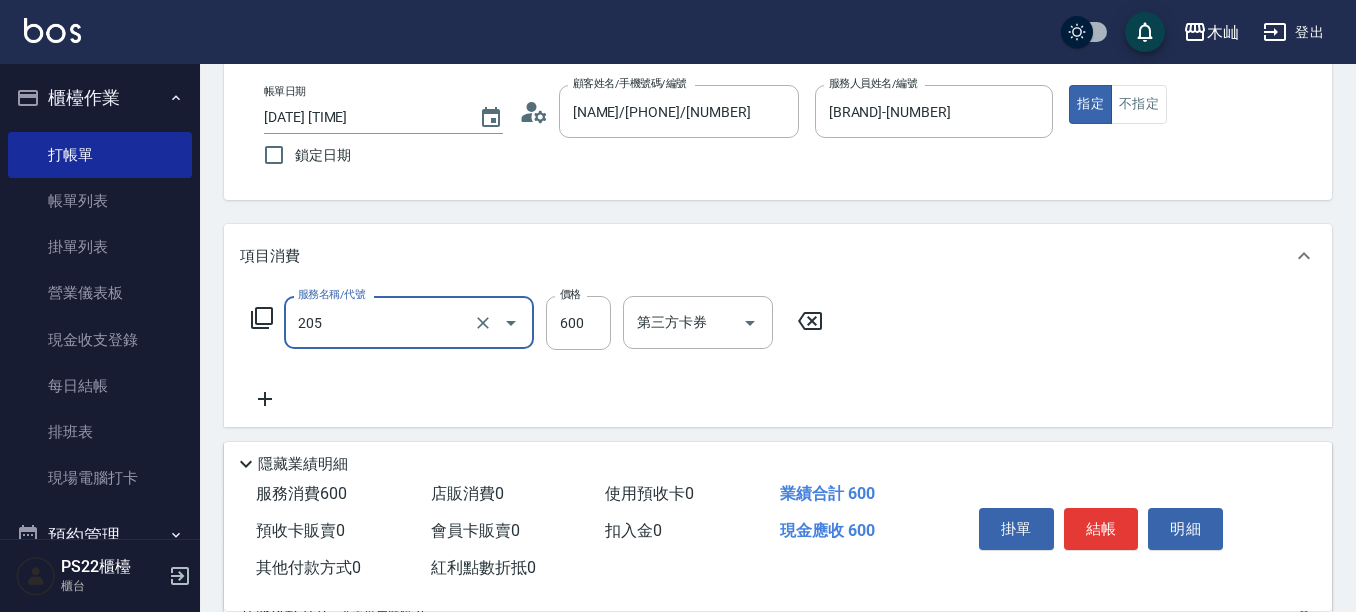 type on "A級洗剪(205)" 